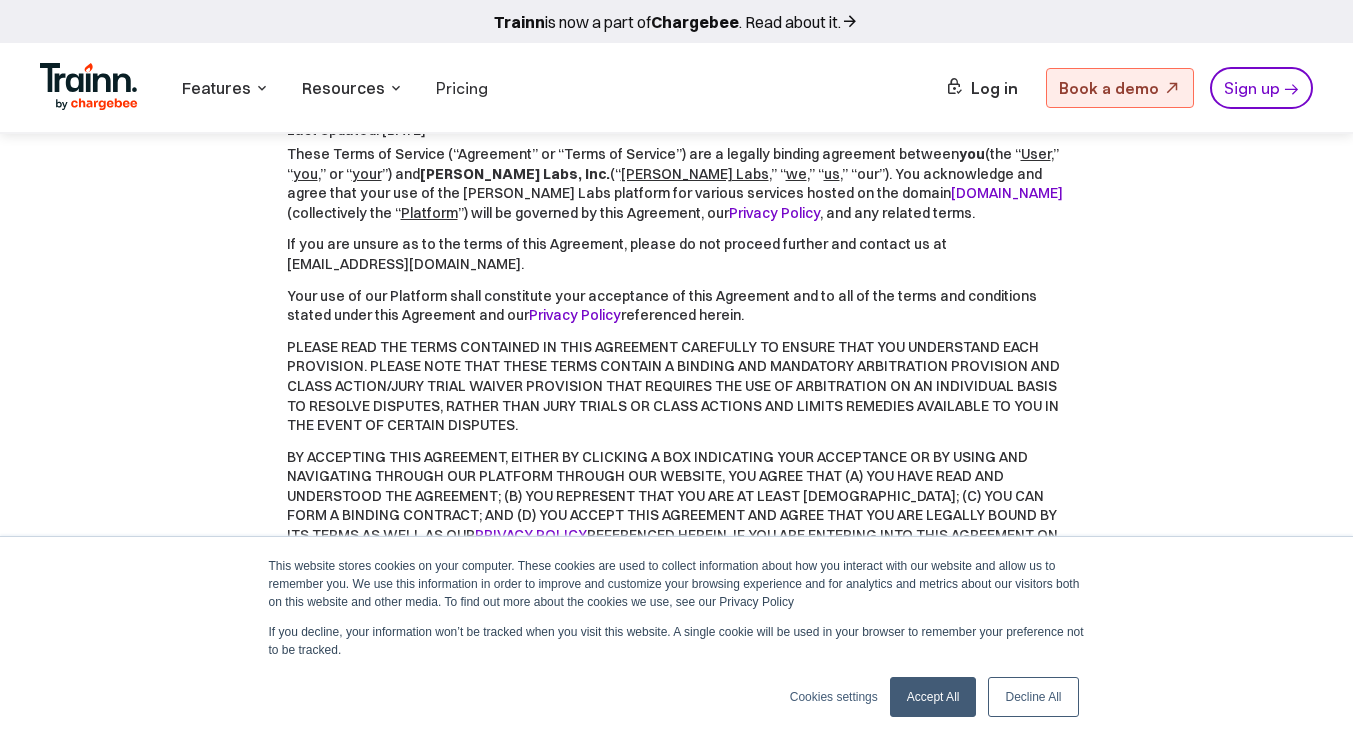 scroll, scrollTop: 200, scrollLeft: 0, axis: vertical 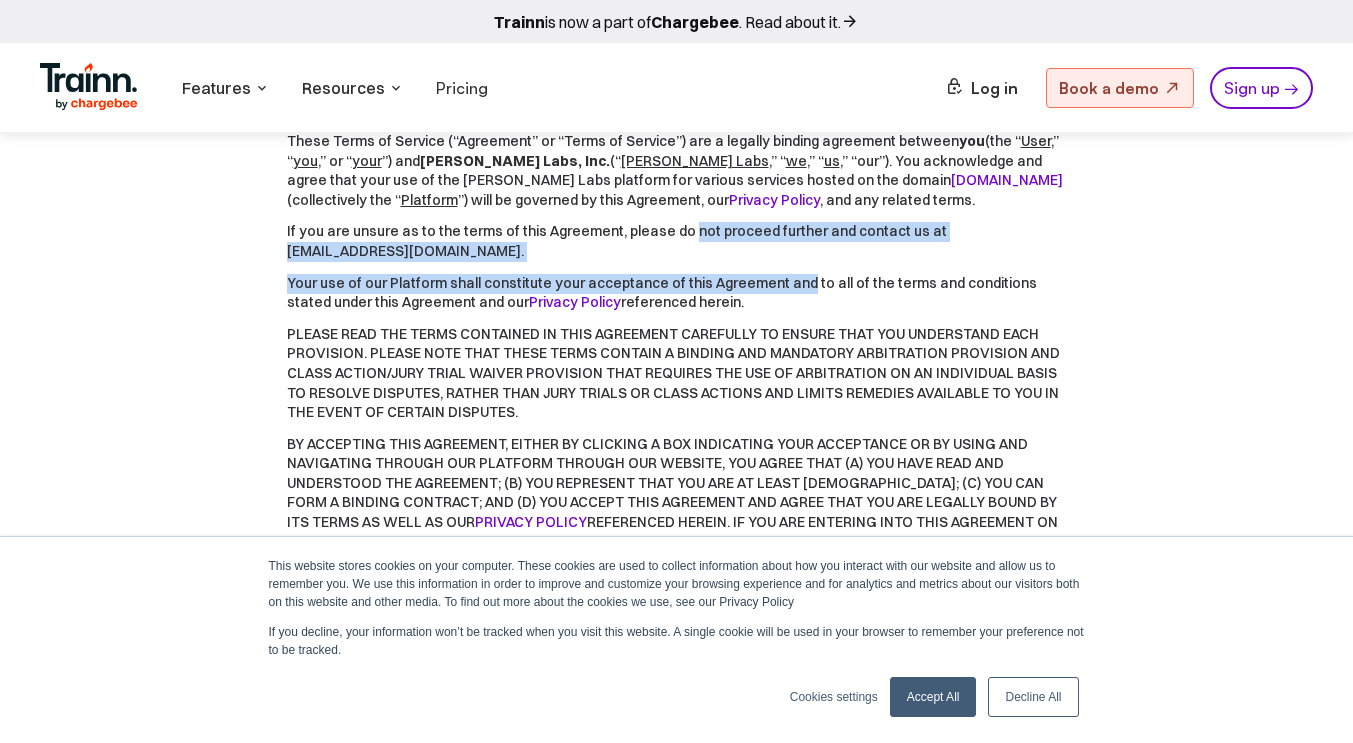 drag, startPoint x: 668, startPoint y: 224, endPoint x: 671, endPoint y: 256, distance: 32.140316 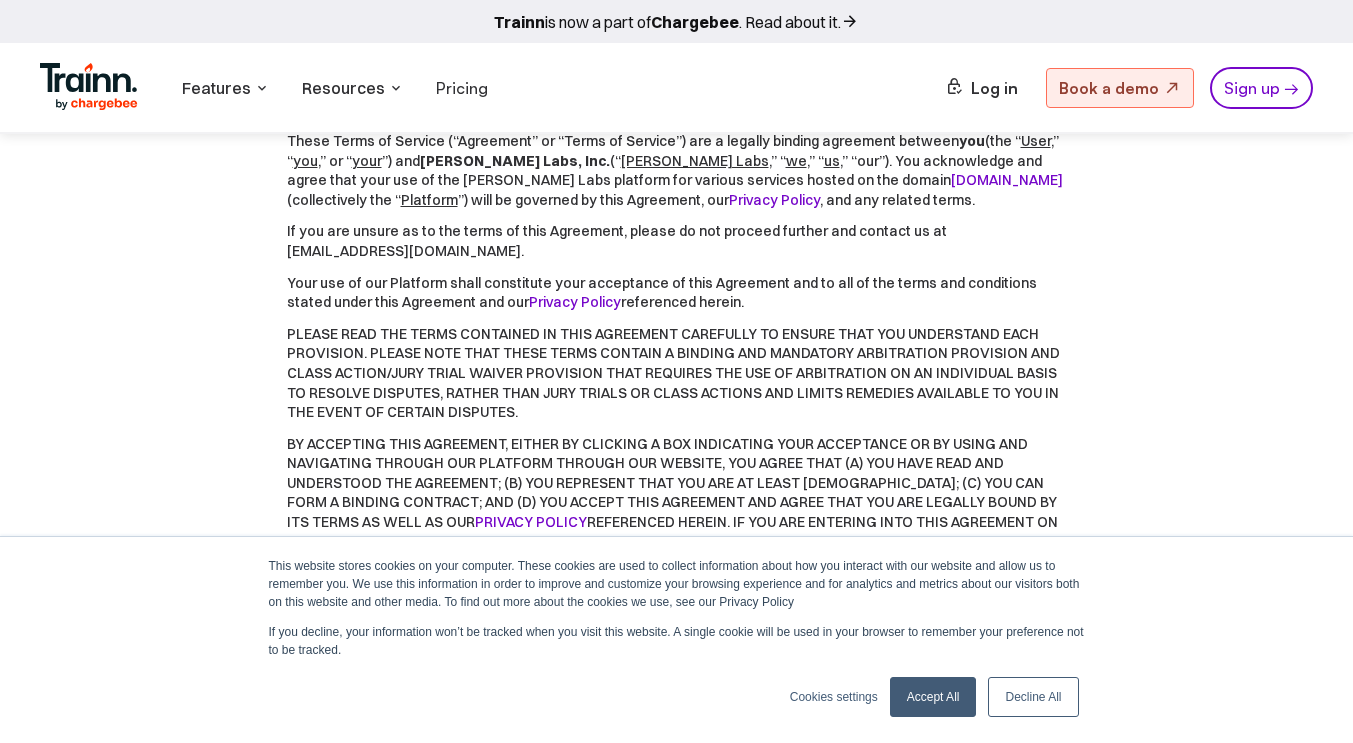 click on "These Terms of Service (“Agreement” or “Terms of Service”) are
a legally binding agreement between
you  (the “ User ,” “ you ,” or “ your ”)
and  Guider Labs, Inc.  (“ Guider Labs ,”
“ we ,” “ us ,” “our”). You acknowledge and agree
that your use of the Guider Labs platform for various services
hosted on the domain
trainn.co  (collectively the
“ Platform ”) will be governed by this Agreement, our
Privacy Policy , and any related terms.
If you are unsure as to the terms of this Agreement, please do
not proceed further and contact us at support@trainn.co.
Privacy Policy  referenced herein.
PRIVACY POLICY" at bounding box center [677, 371] 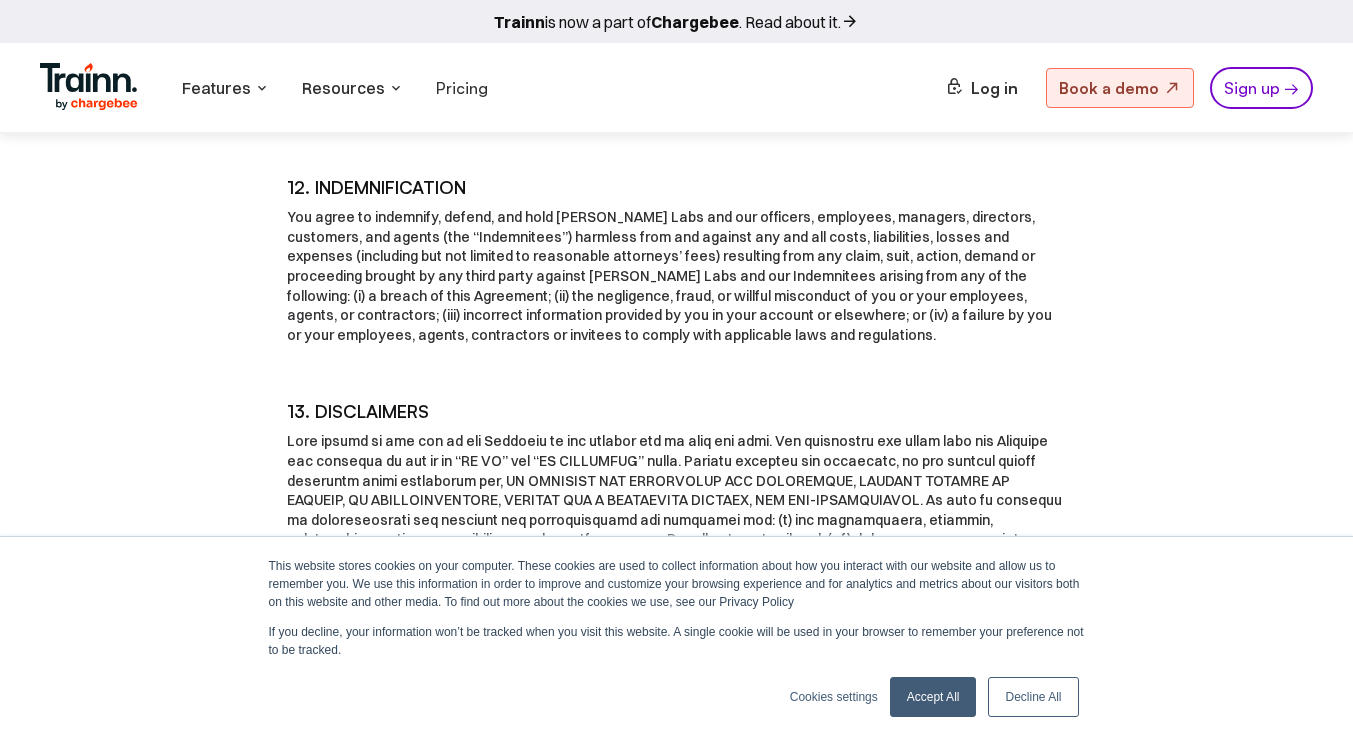 scroll, scrollTop: 4100, scrollLeft: 0, axis: vertical 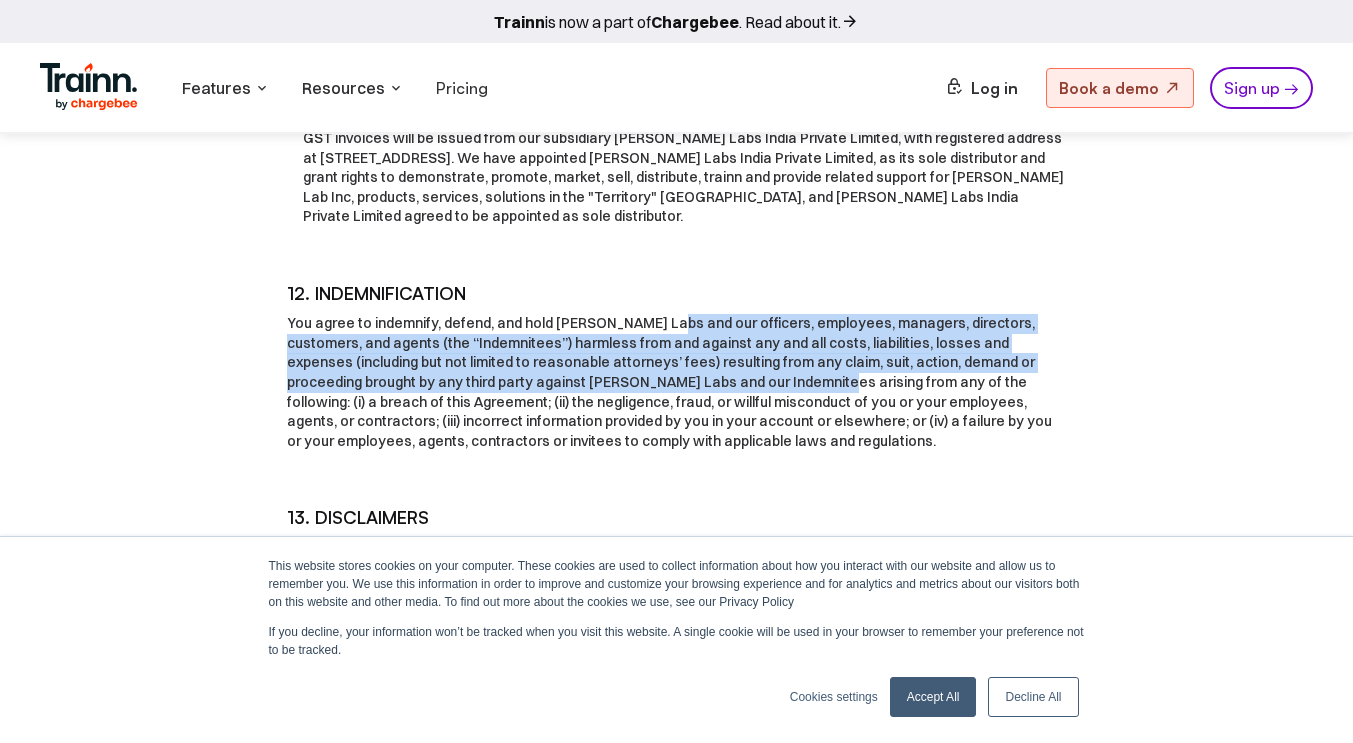 drag, startPoint x: 539, startPoint y: 223, endPoint x: 549, endPoint y: 284, distance: 61.81424 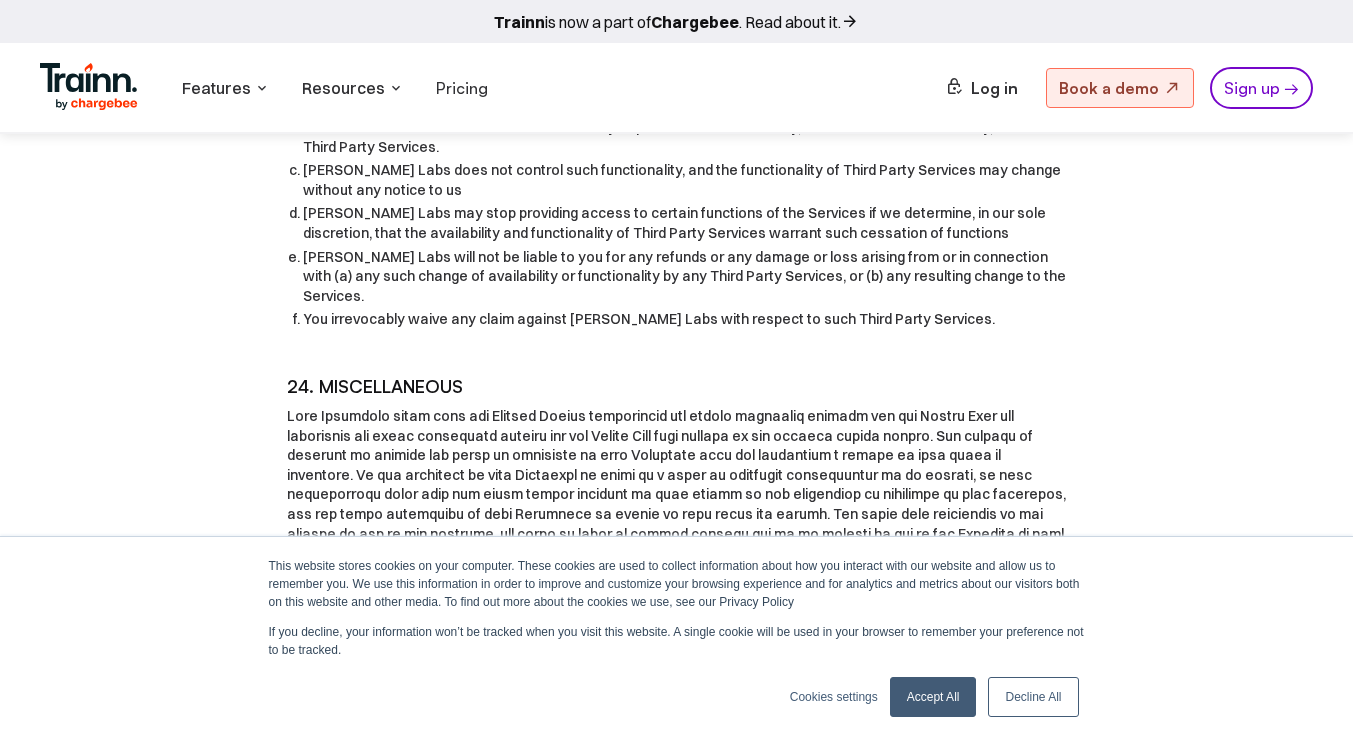 scroll, scrollTop: 9500, scrollLeft: 0, axis: vertical 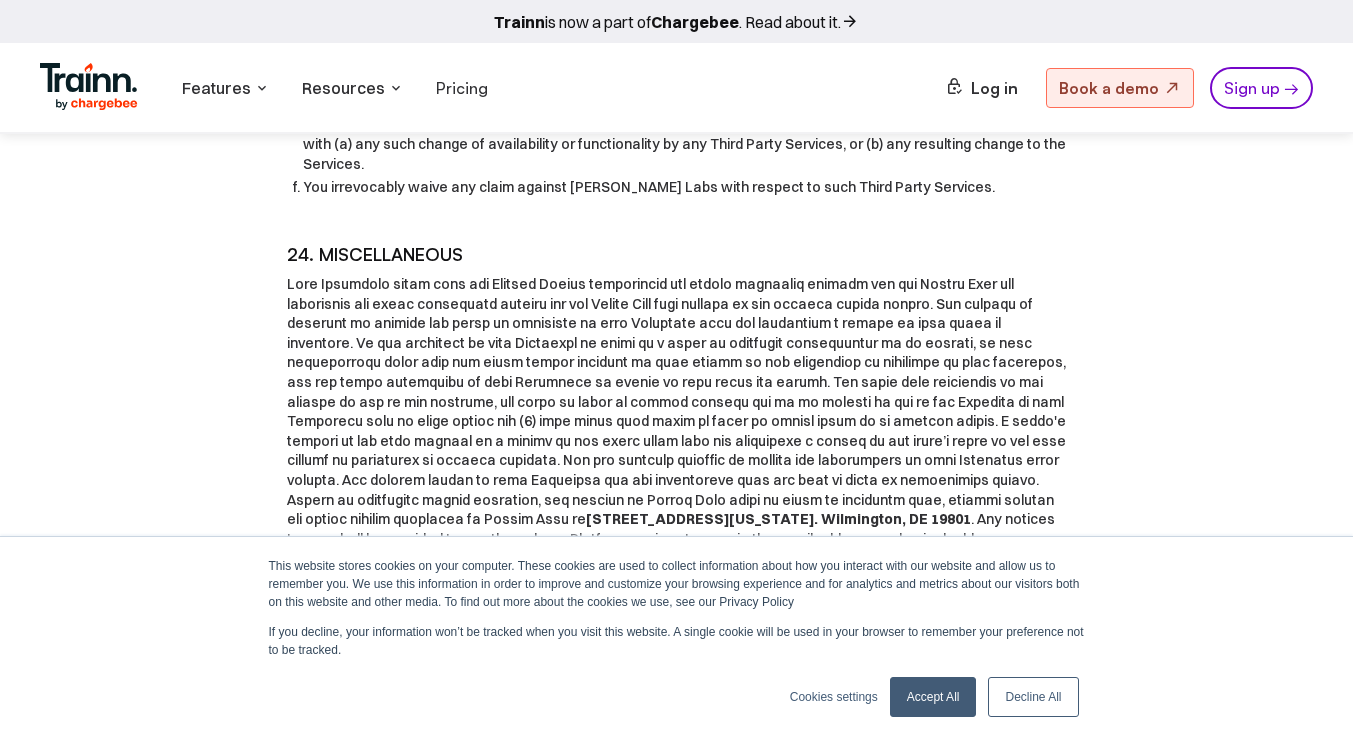 click on "Decline All" at bounding box center (1033, 697) 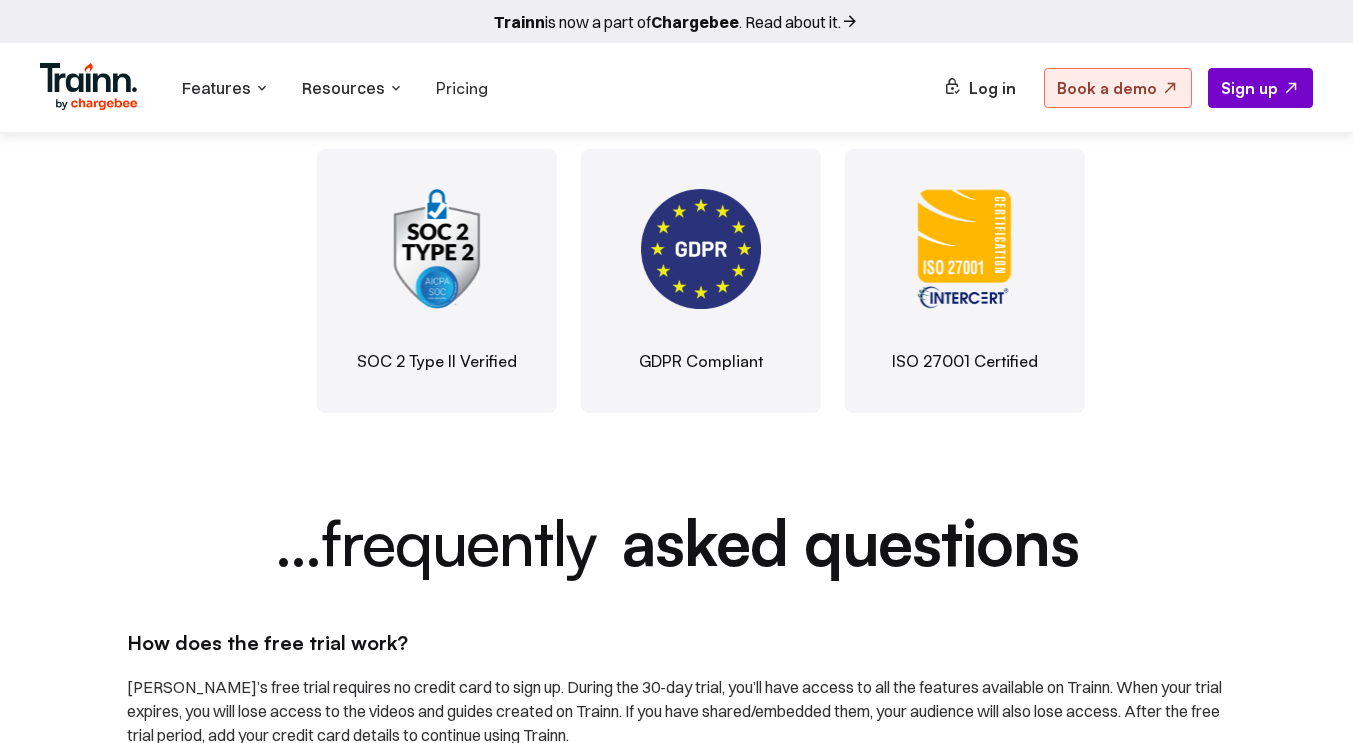 scroll, scrollTop: 3900, scrollLeft: 0, axis: vertical 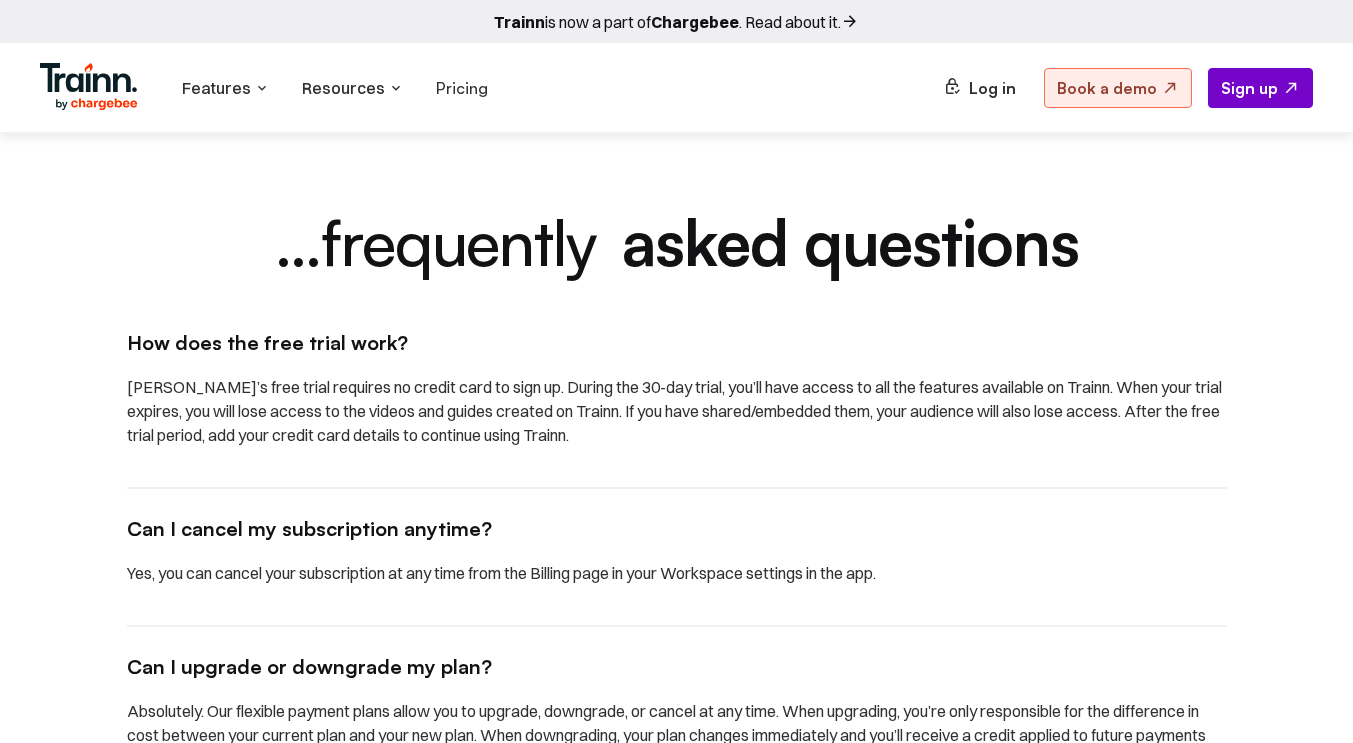 click on "[PERSON_NAME]’s free trial requires no credit card to sign up. During the 30-day trial, you’ll have access to
all the
features available on Trainn. When your trial expires, you will lose access to the videos and guides
created
on Trainn. If you have shared/embedded them, your audience will also lose access. After the free trial
period,
add your credit card details to continue using Trainn." at bounding box center [677, 411] 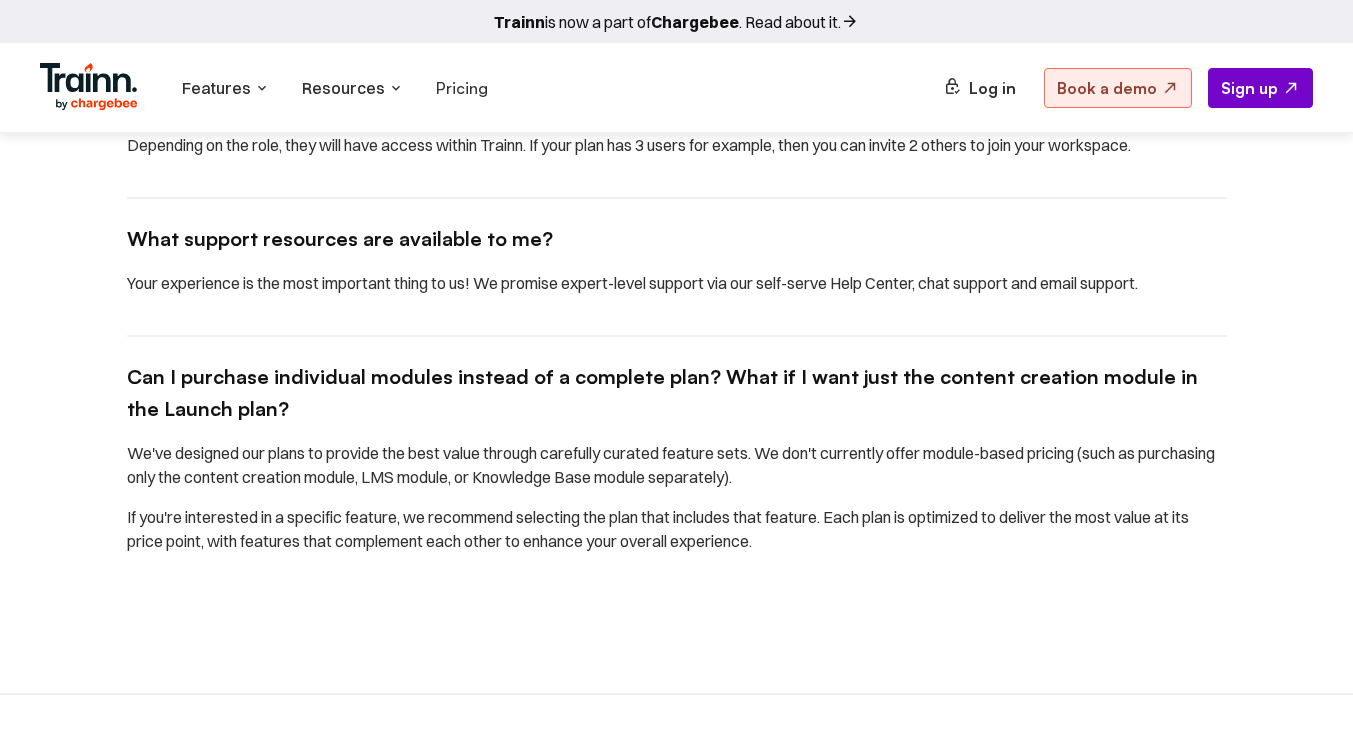 scroll, scrollTop: 5300, scrollLeft: 0, axis: vertical 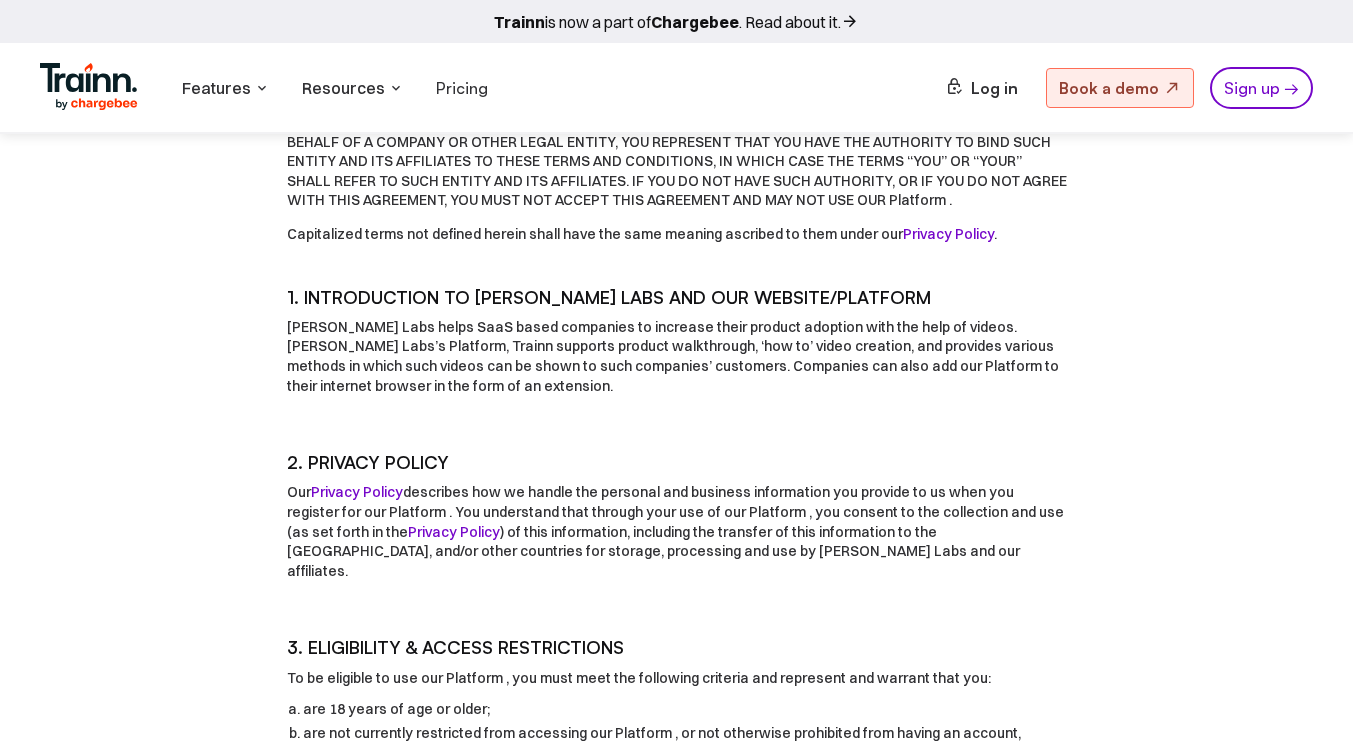 drag, startPoint x: 704, startPoint y: 296, endPoint x: 703, endPoint y: 364, distance: 68.007355 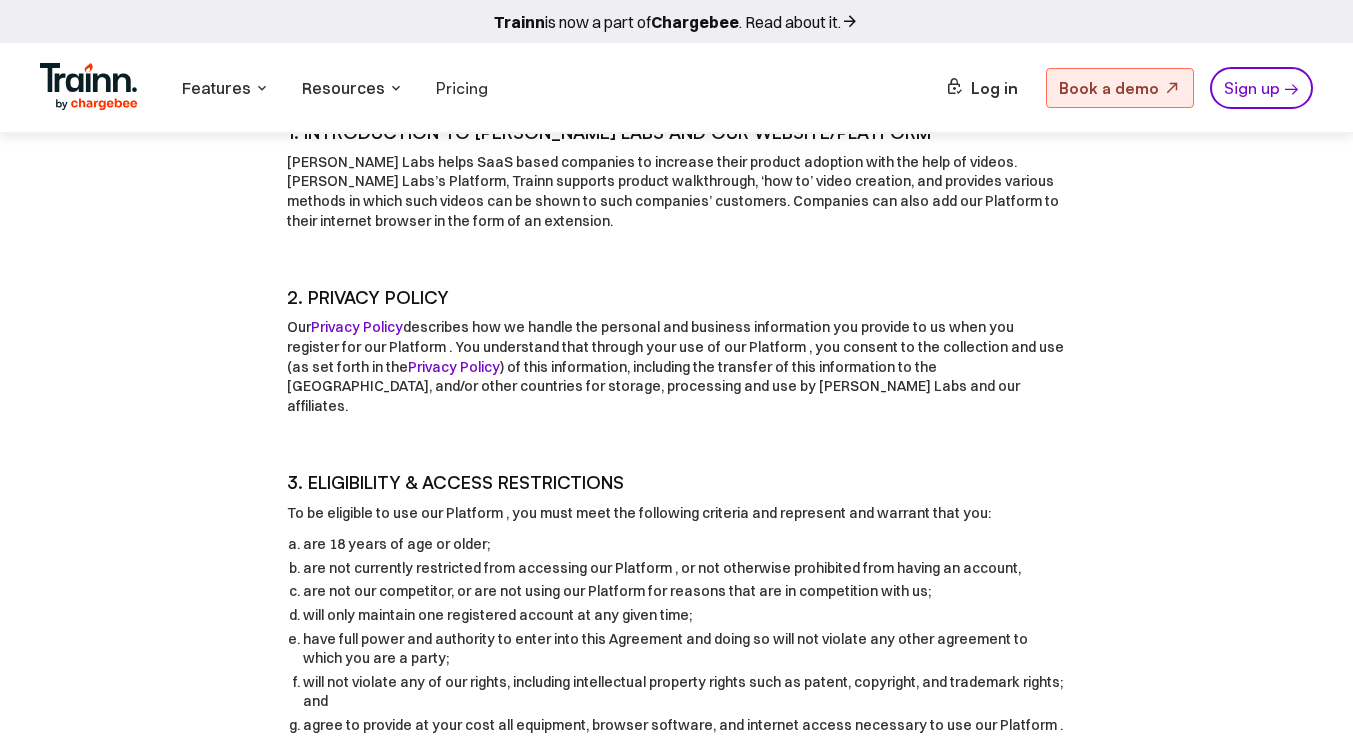 scroll, scrollTop: 800, scrollLeft: 0, axis: vertical 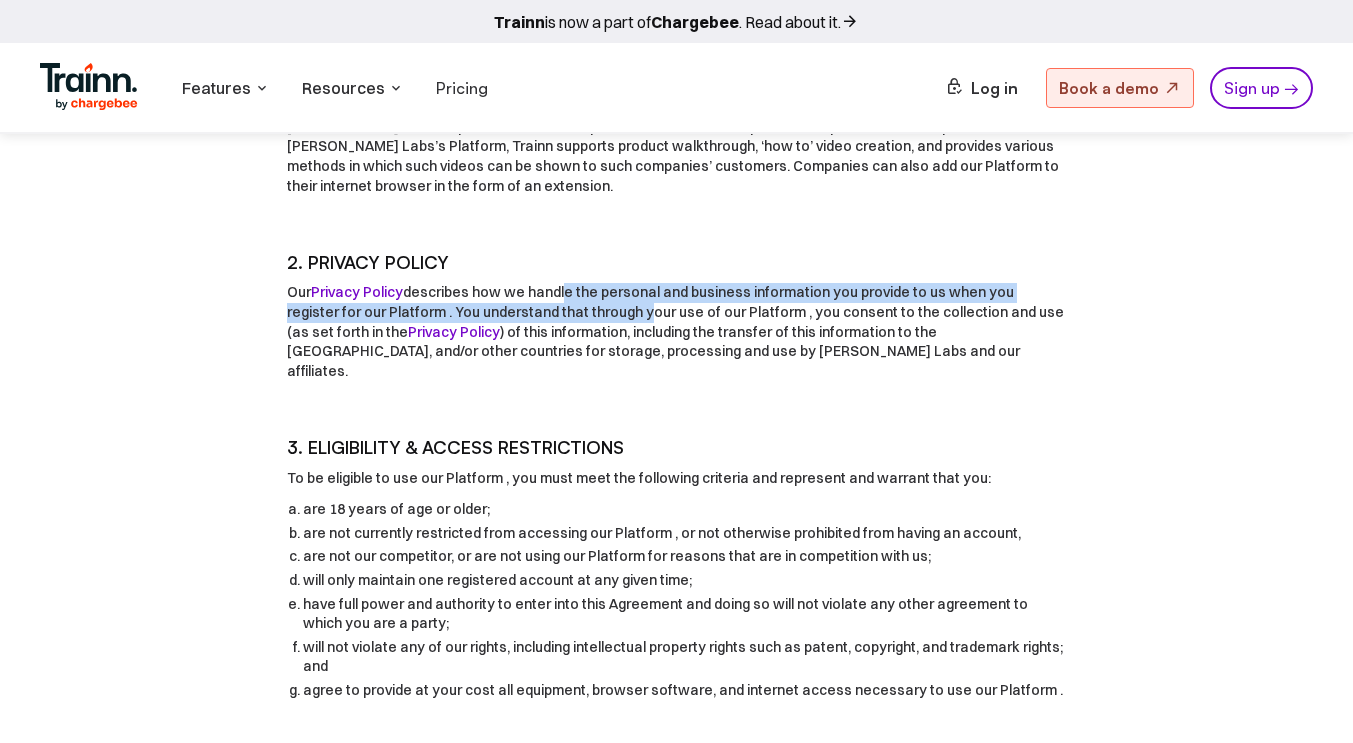 drag, startPoint x: 556, startPoint y: 278, endPoint x: 556, endPoint y: 294, distance: 16 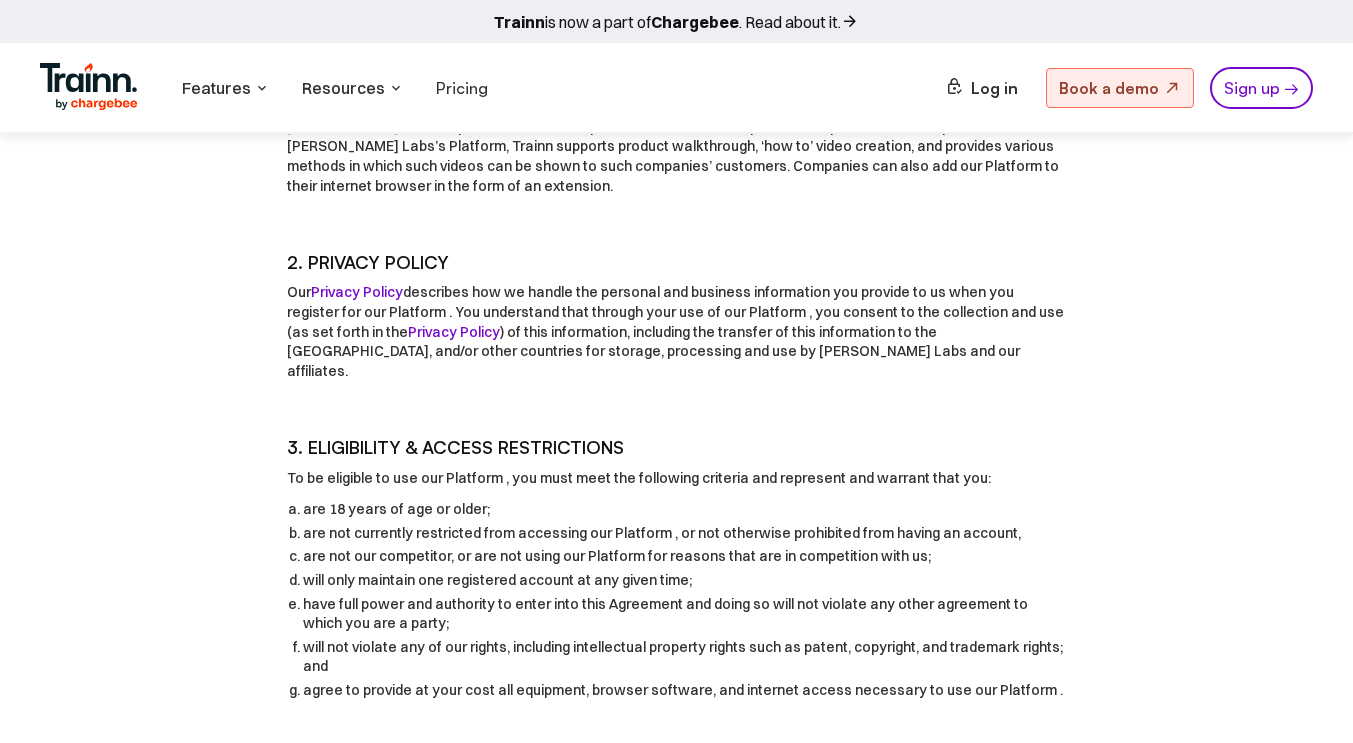click on "3. ELIGIBILITY & ACCESS RESTRICTIONS" at bounding box center [677, 447] 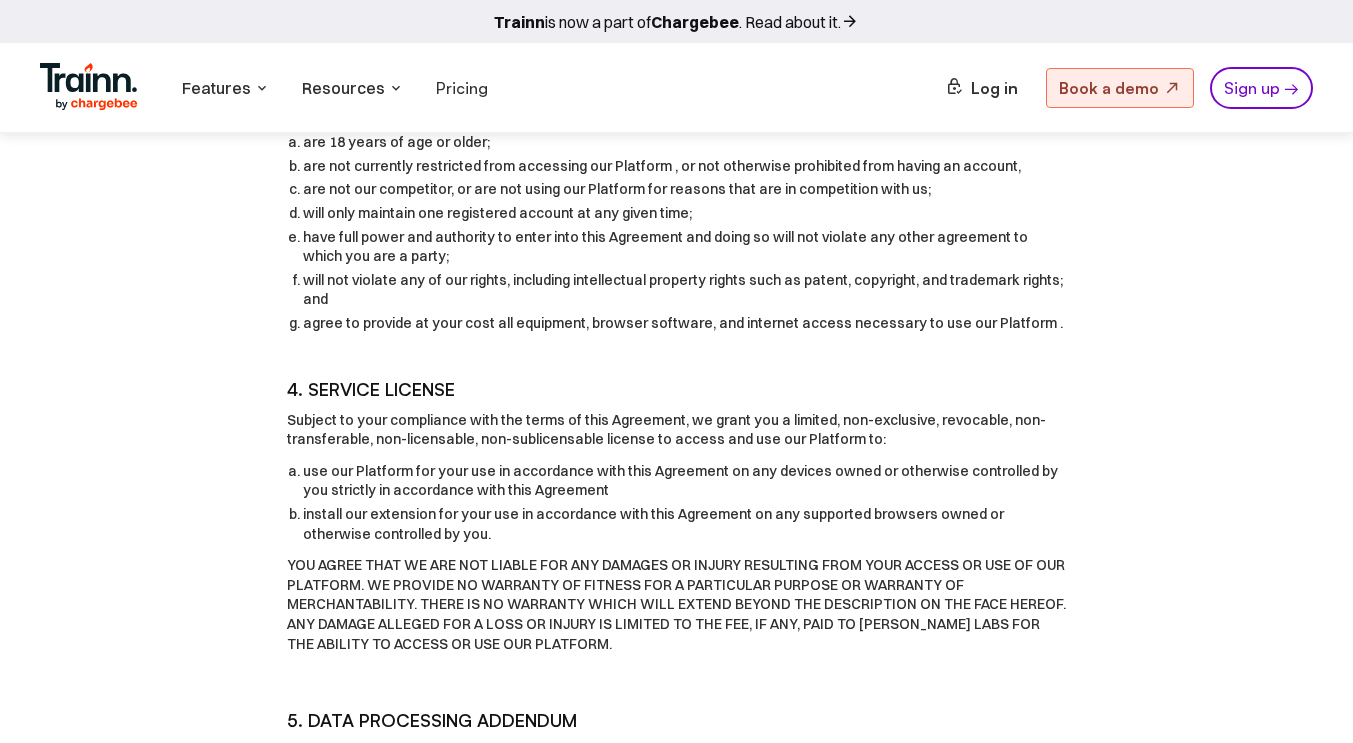 scroll, scrollTop: 1200, scrollLeft: 0, axis: vertical 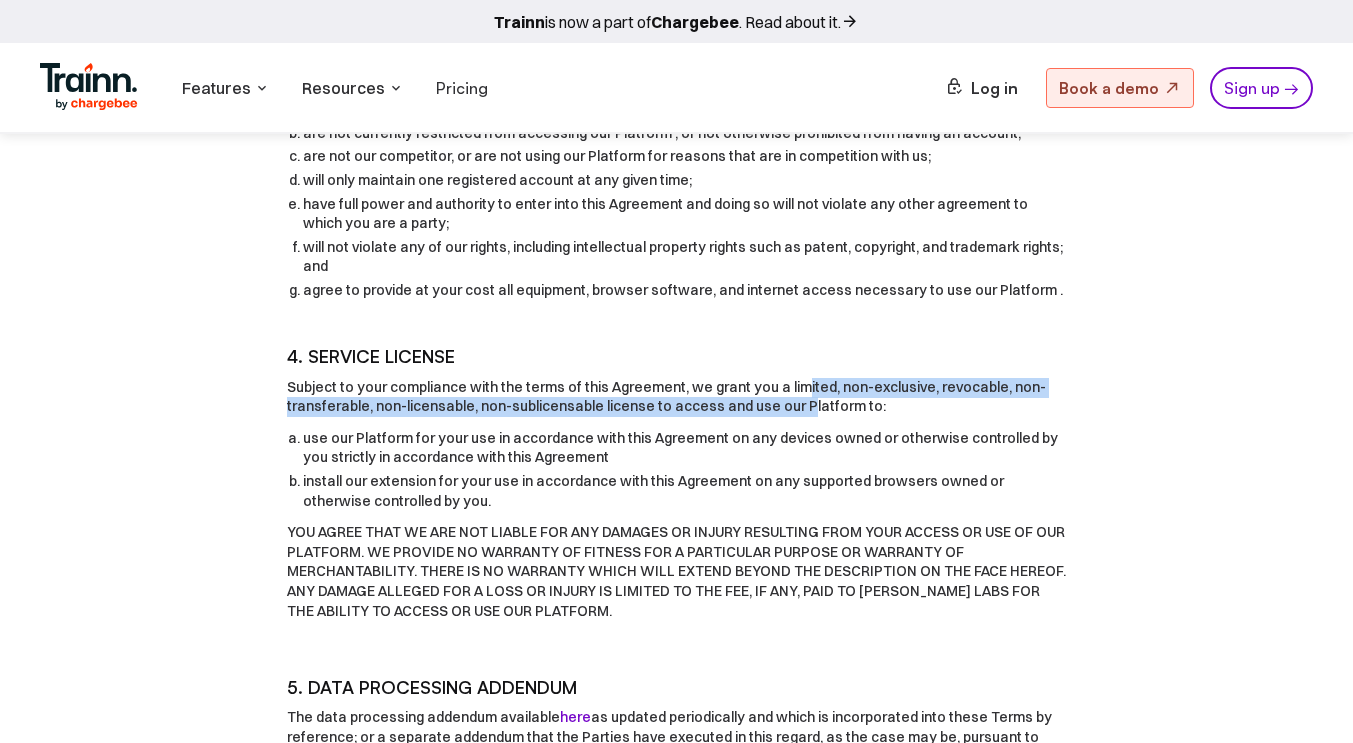 drag, startPoint x: 681, startPoint y: 332, endPoint x: 677, endPoint y: 352, distance: 20.396078 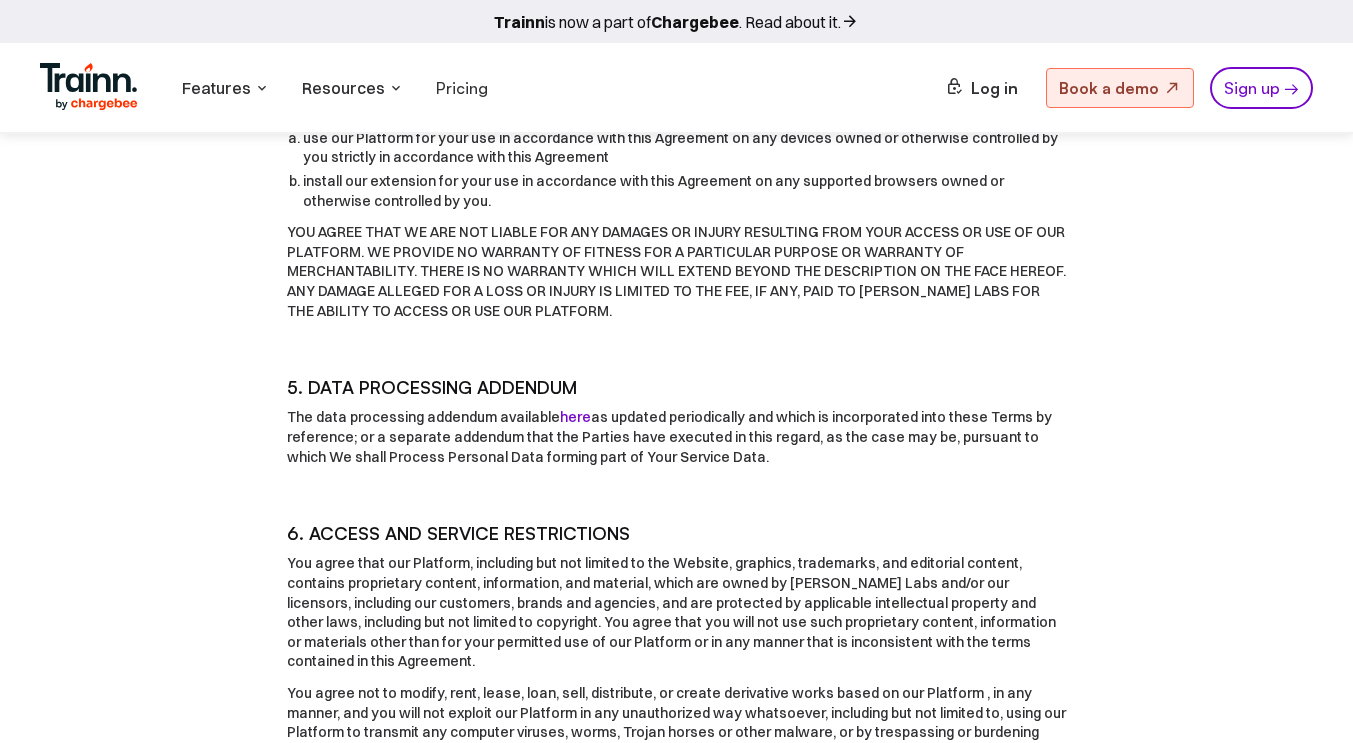 scroll, scrollTop: 1600, scrollLeft: 0, axis: vertical 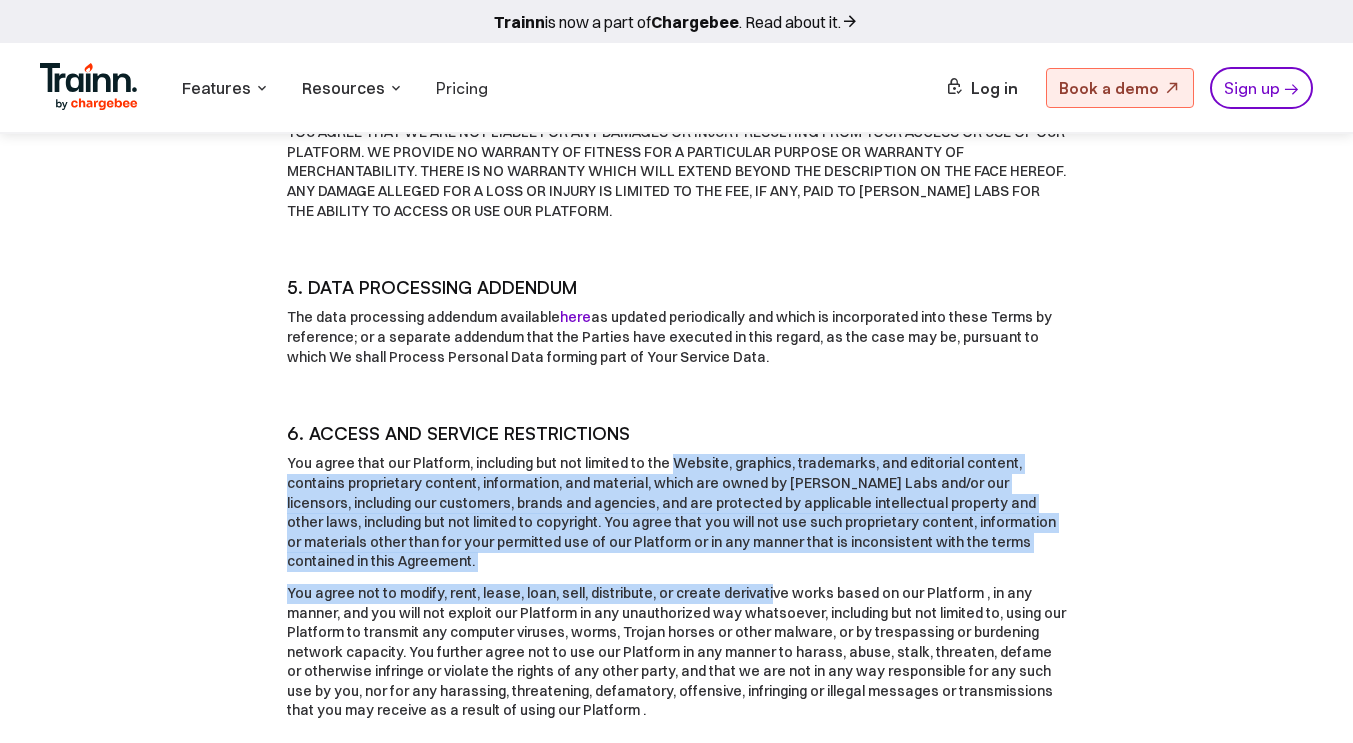 drag, startPoint x: 654, startPoint y: 405, endPoint x: 647, endPoint y: 508, distance: 103.23759 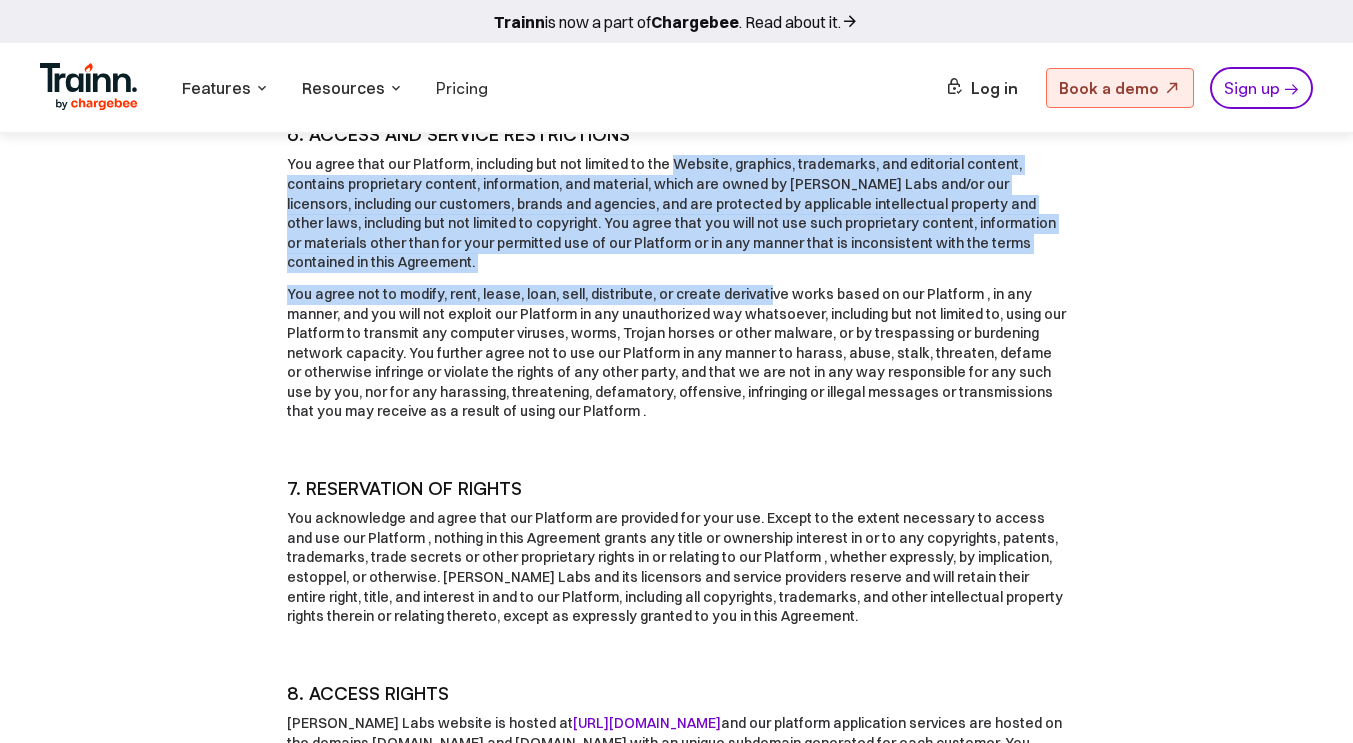 scroll, scrollTop: 2100, scrollLeft: 0, axis: vertical 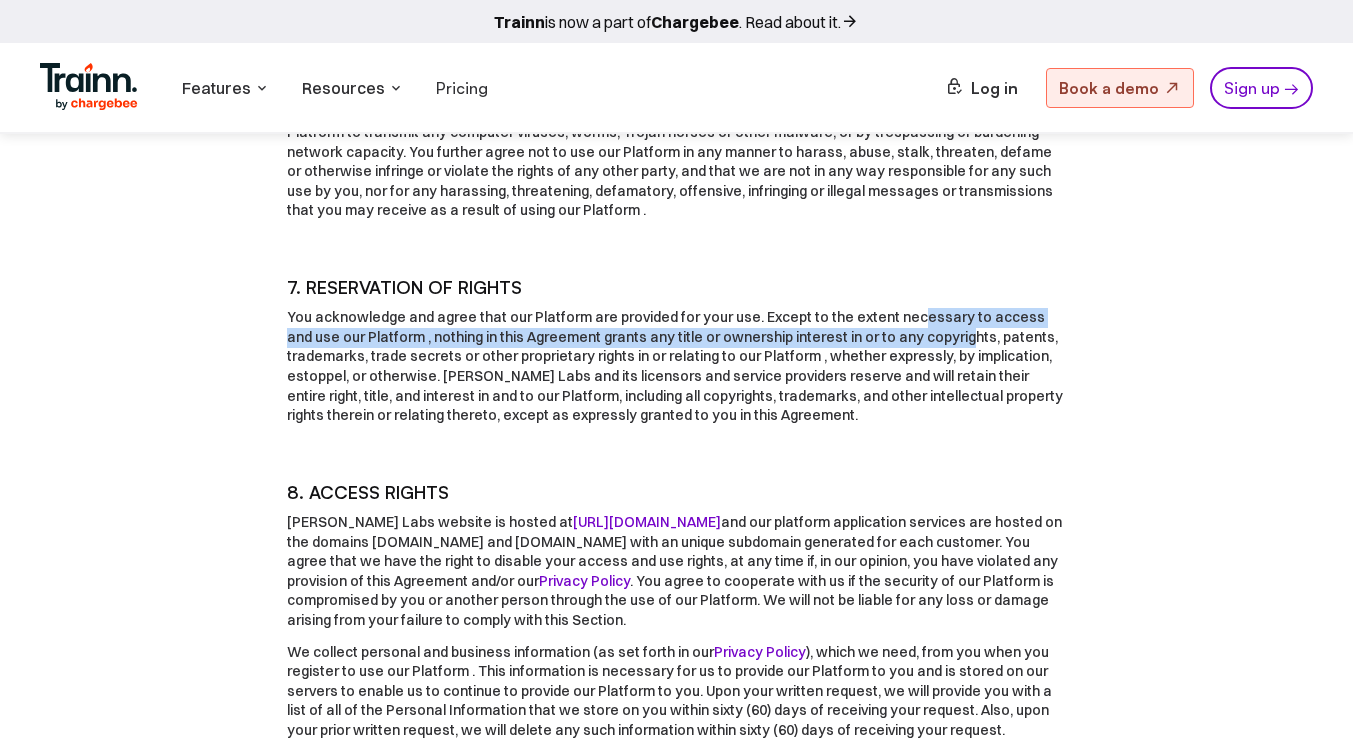 drag, startPoint x: 791, startPoint y: 241, endPoint x: 791, endPoint y: 259, distance: 18 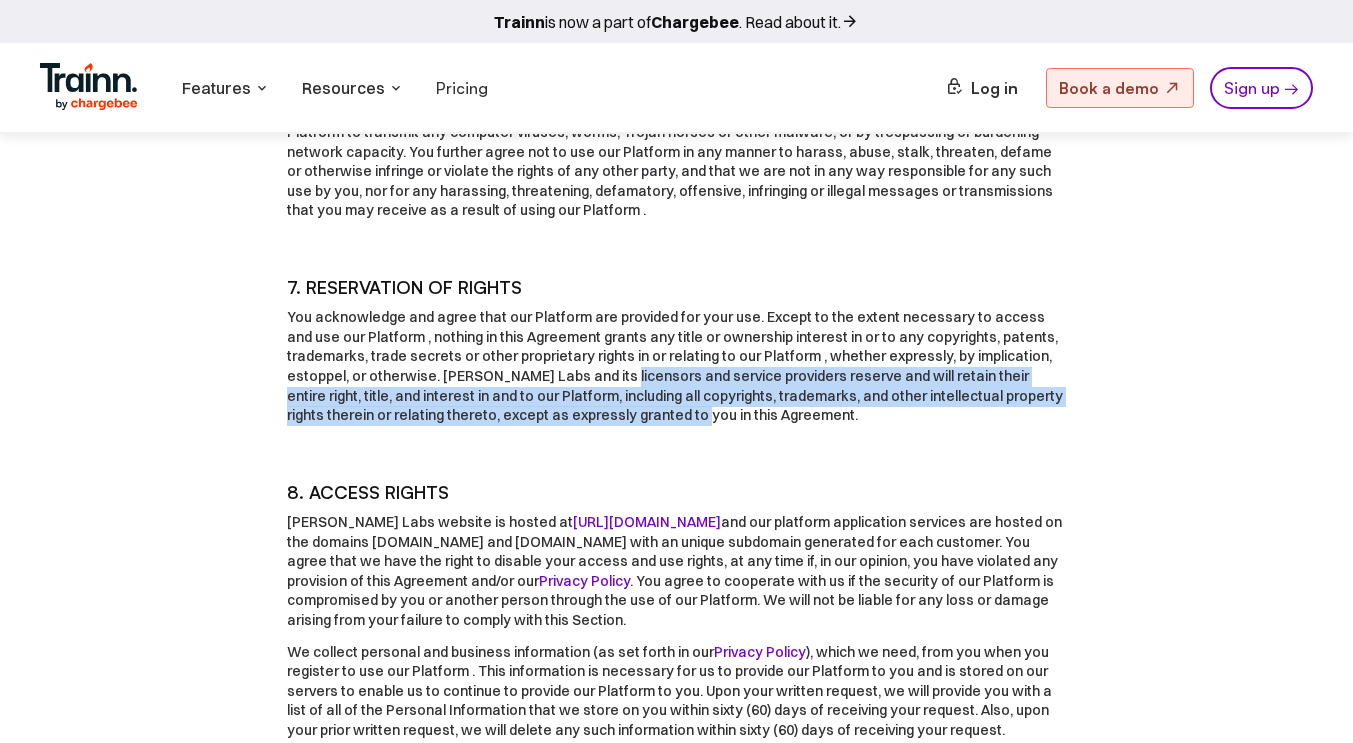 drag, startPoint x: 425, startPoint y: 300, endPoint x: 424, endPoint y: 345, distance: 45.01111 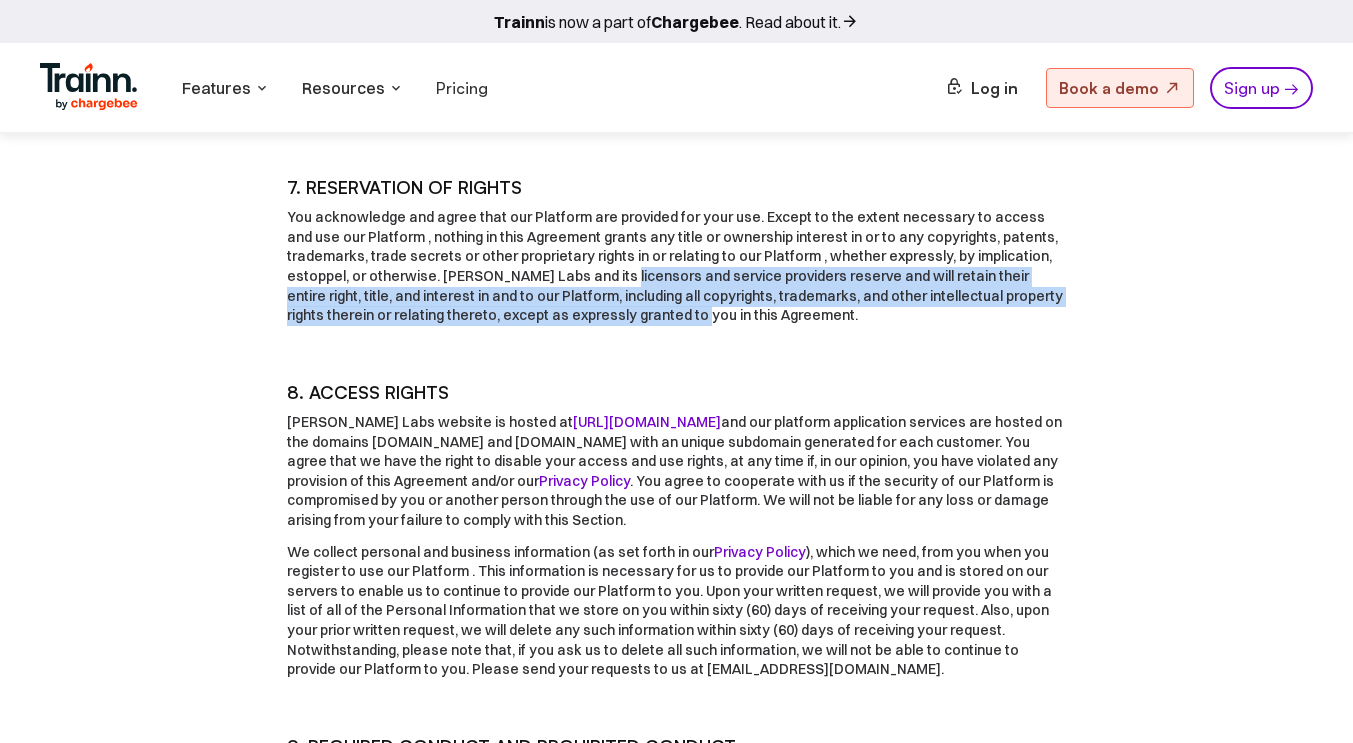 scroll, scrollTop: 2300, scrollLeft: 0, axis: vertical 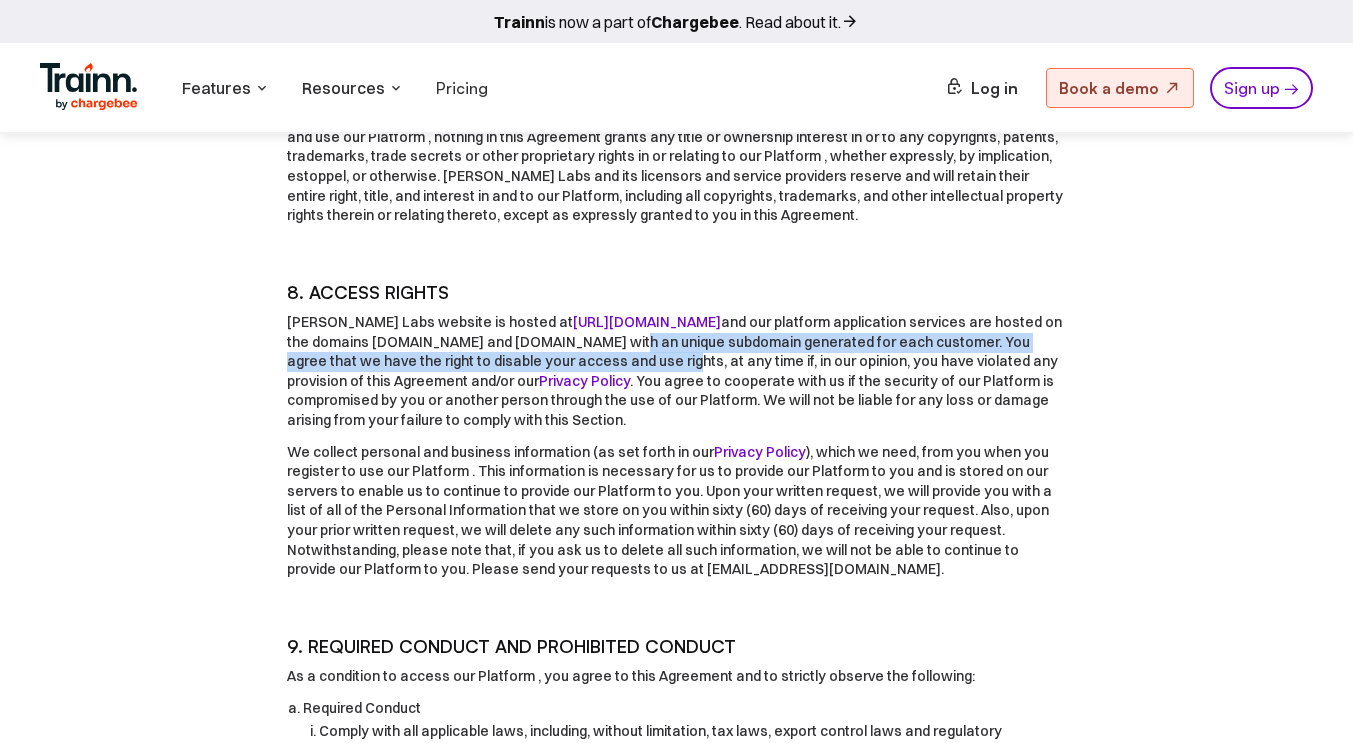 drag, startPoint x: 490, startPoint y: 262, endPoint x: 485, endPoint y: 283, distance: 21.587032 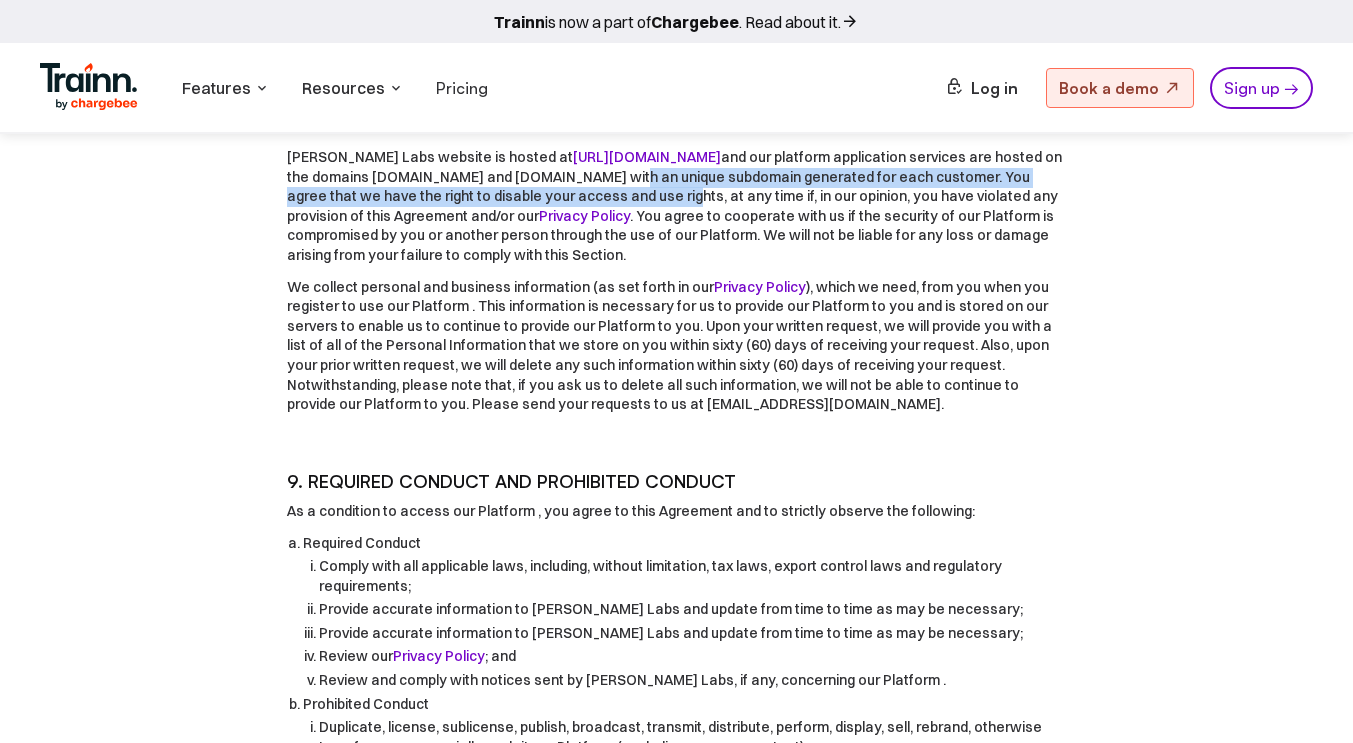 scroll, scrollTop: 2500, scrollLeft: 0, axis: vertical 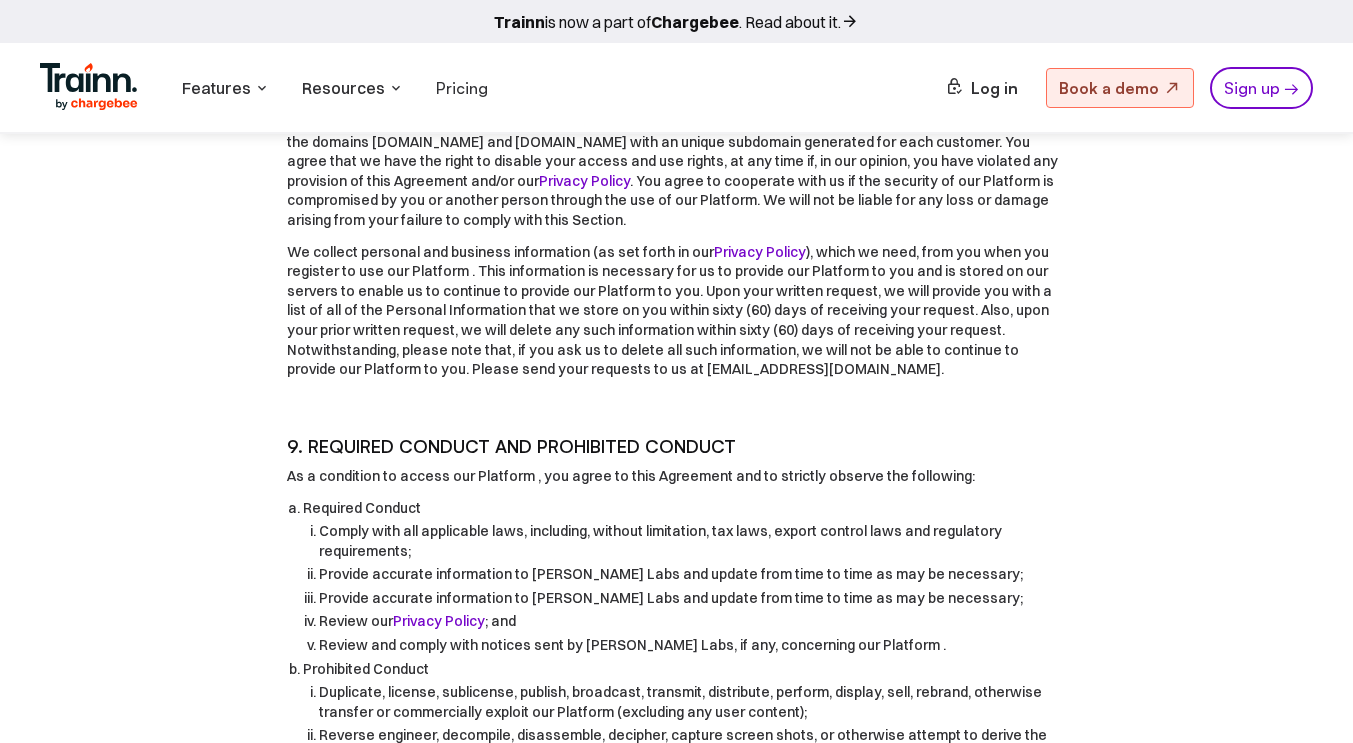 click on "We collect personal and business information (as set forth in
our  Privacy Policy" at bounding box center (677, 311) 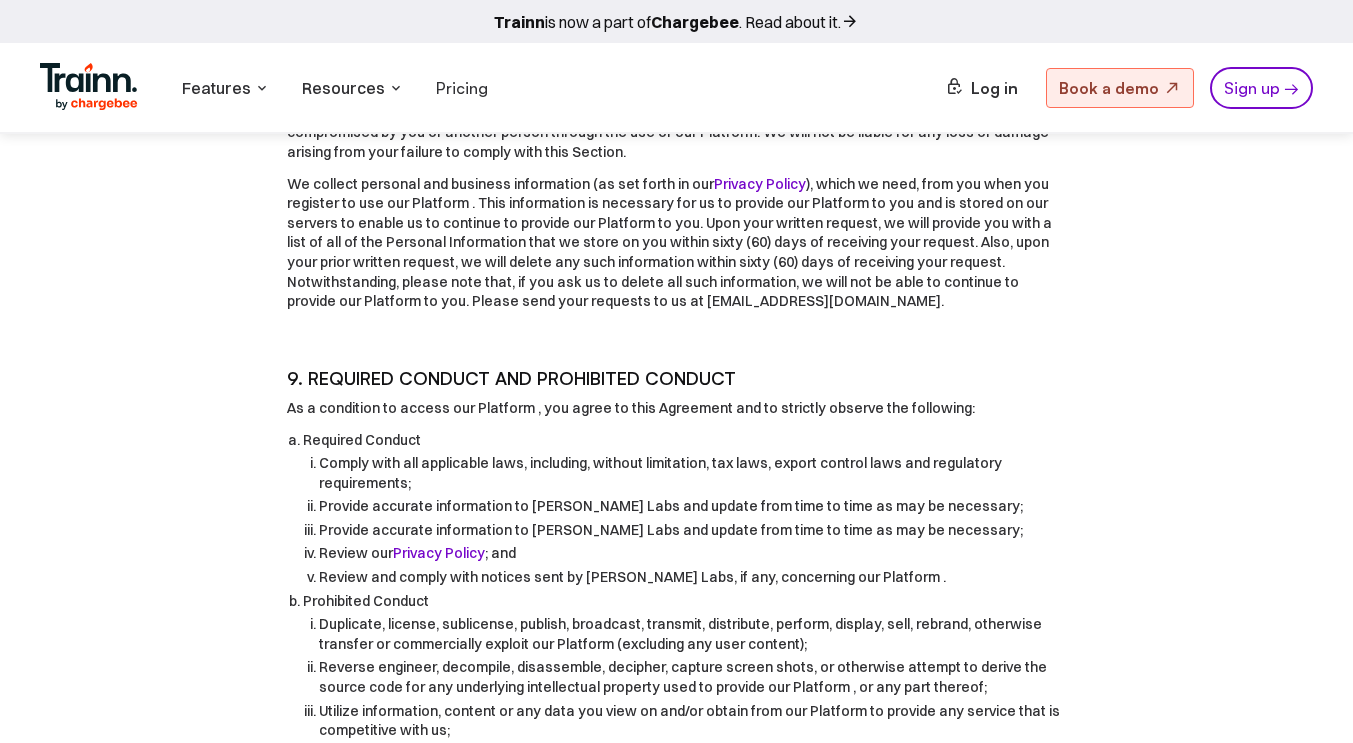 scroll, scrollTop: 2600, scrollLeft: 0, axis: vertical 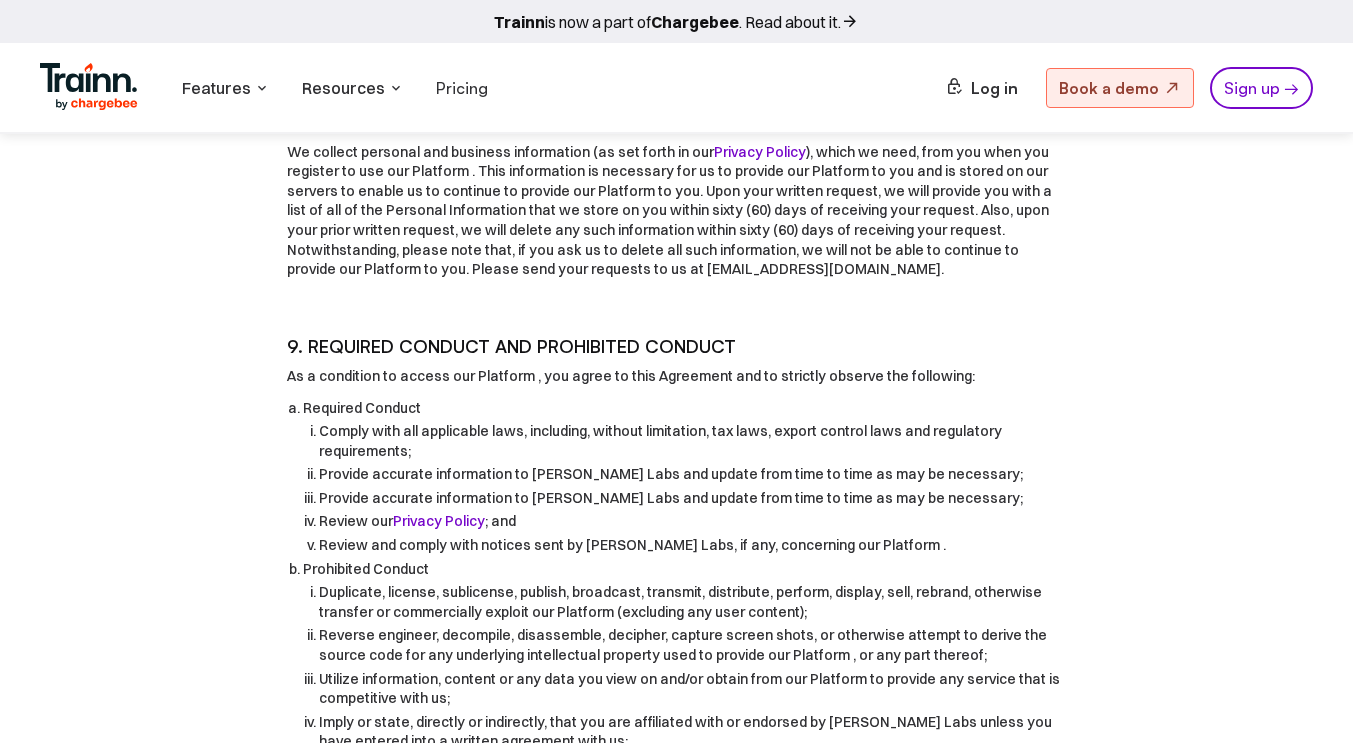 click on "Duplicate, license, sublicense, publish, broadcast,
transmit, distribute, perform, display, sell, rebrand,
otherwise transfer or commercially exploit our Platform
(excluding any user content);" at bounding box center (693, 602) 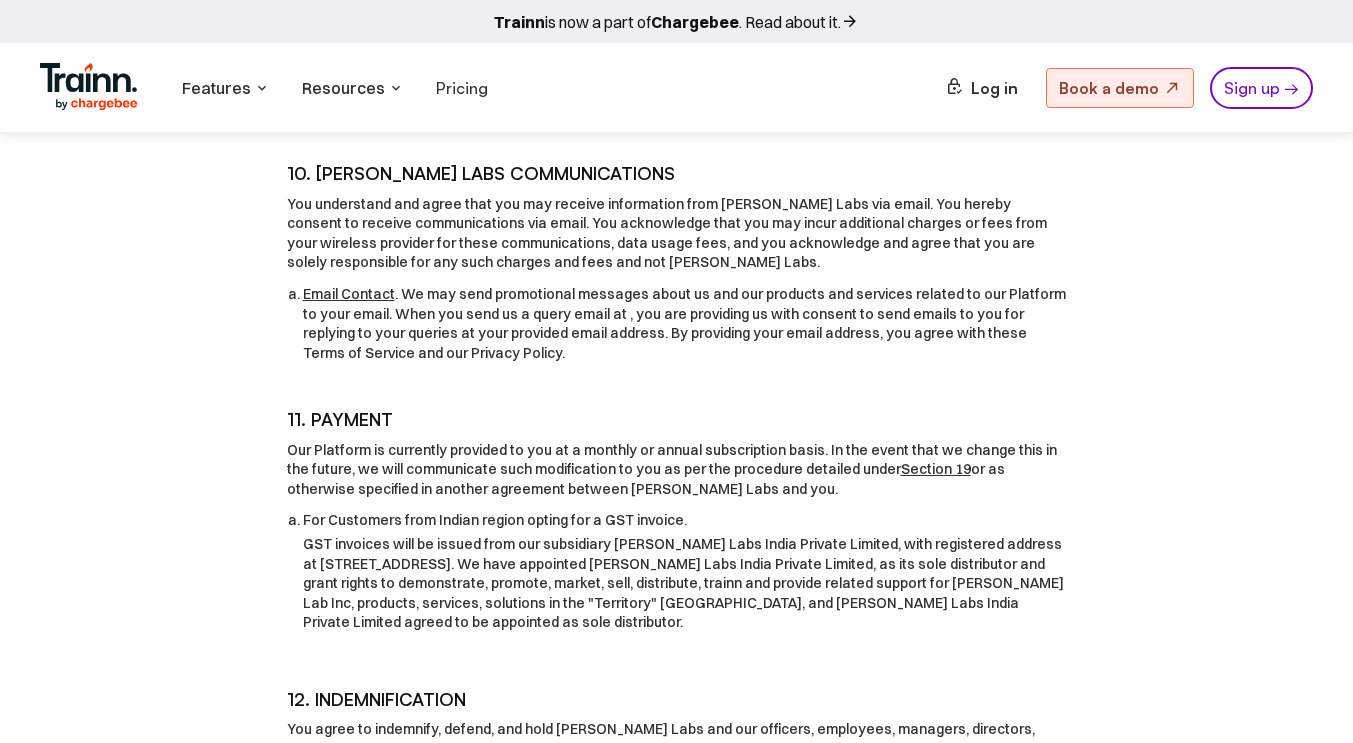 scroll, scrollTop: 3800, scrollLeft: 0, axis: vertical 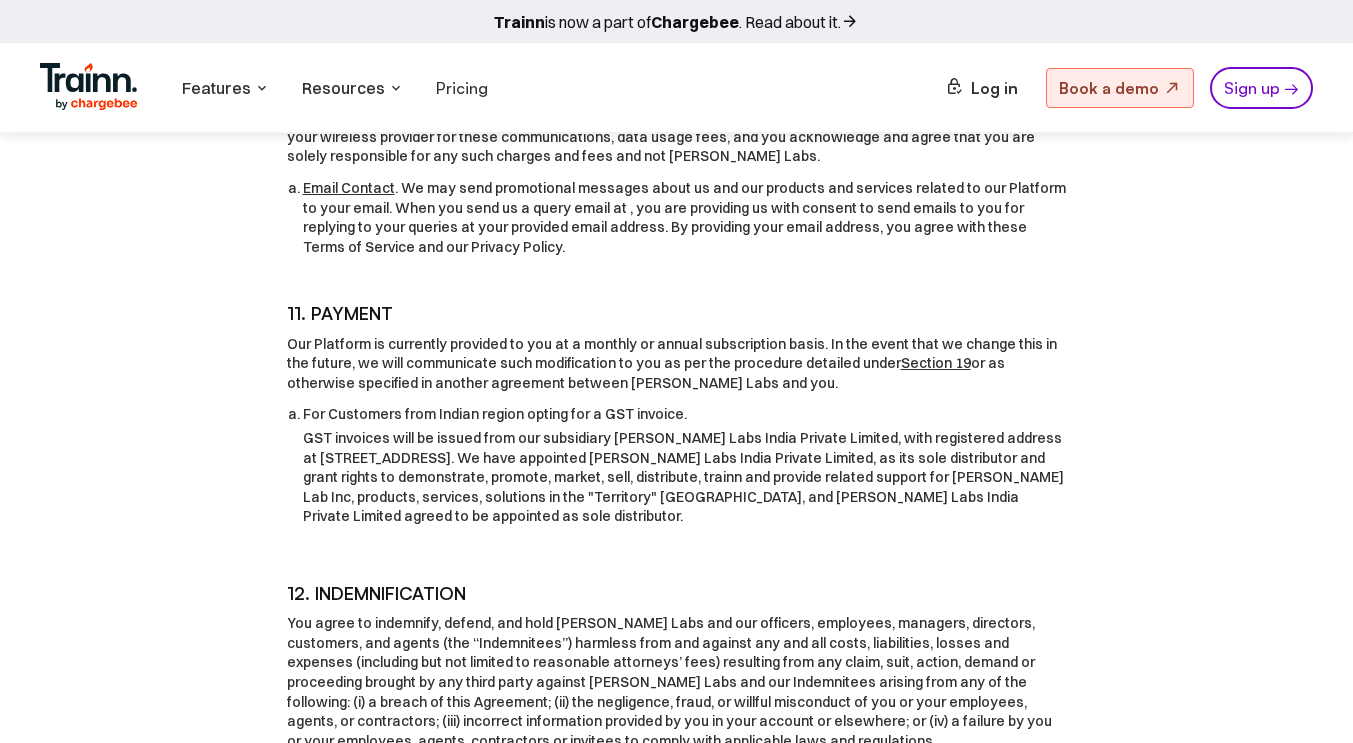 click on "You agree to indemnify, defend, and hold Guider Labs and our
officers, employees, managers, directors, customers, and
agents (the “Indemnitees”) harmless from and against any and
all costs, liabilities, losses and expenses (including but not
limited to reasonable attorneys’ fees) resulting from any
claim, suit, action, demand or proceeding brought by any third
party against Guider Labs and our Indemnitees arising from any
of the following: (i) a breach of this Agreement; (ii) the
negligence, fraud, or willful misconduct of you or your
employees, agents, or contractors; (iii) incorrect information
provided by you in your account or elsewhere; or (iv) a
failure by you or your employees, agents, contractors or
invitees to comply with applicable laws and regulations." at bounding box center [677, 682] 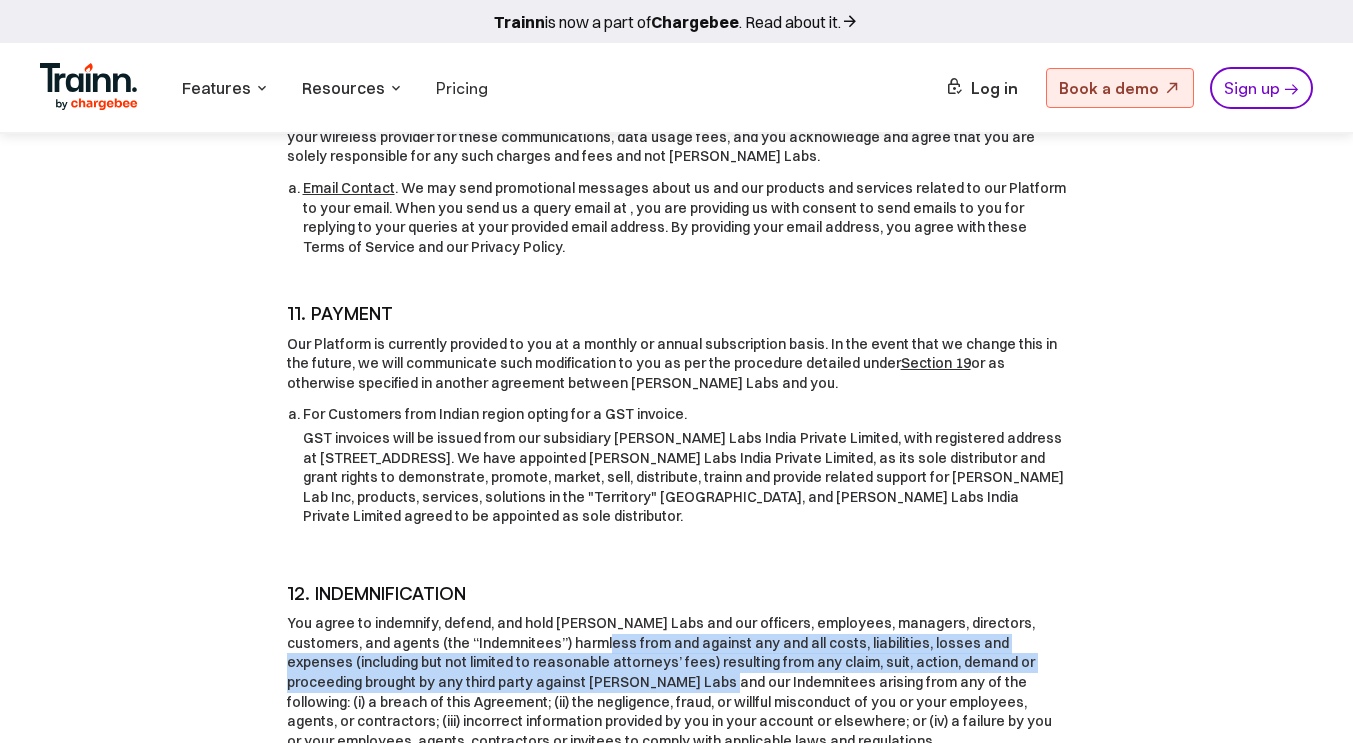 drag, startPoint x: 431, startPoint y: 542, endPoint x: 432, endPoint y: 578, distance: 36.013885 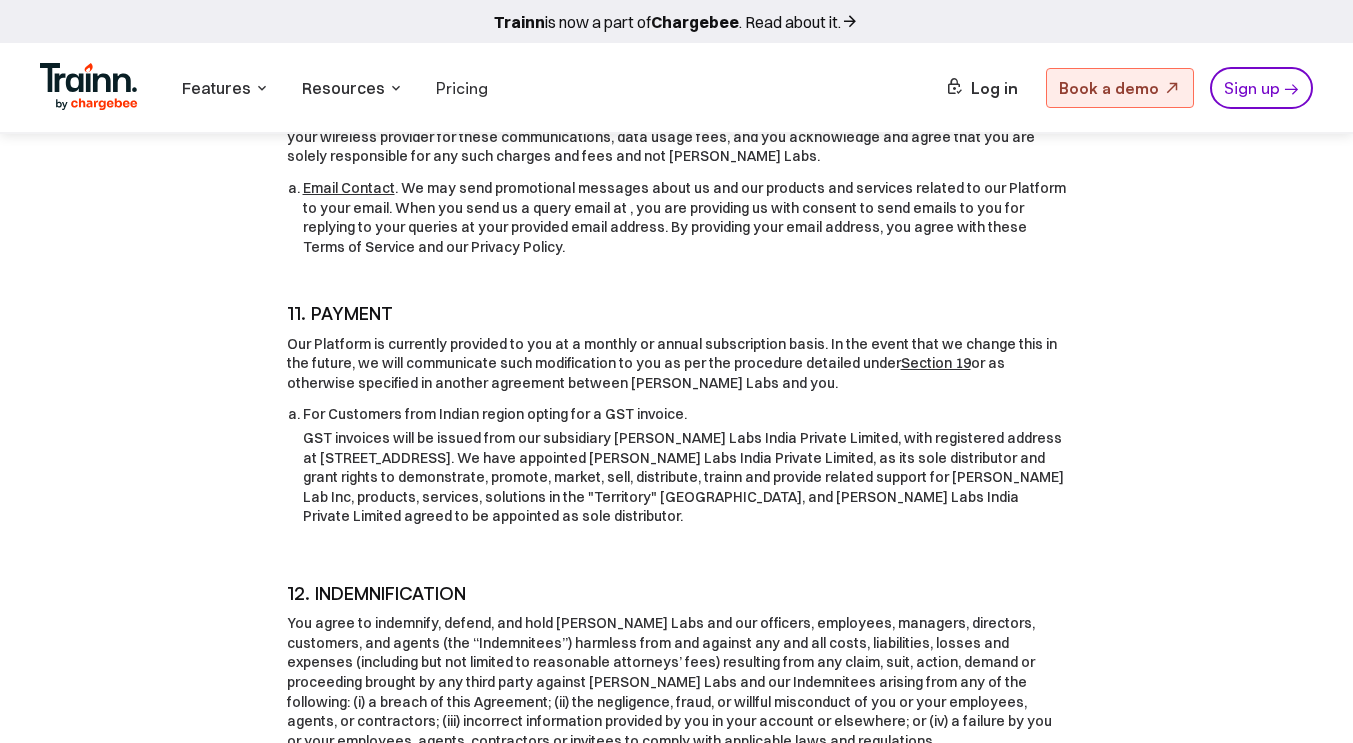 click on "You agree to indemnify, defend, and hold Guider Labs and our
officers, employees, managers, directors, customers, and
agents (the “Indemnitees”) harmless from and against any and
all costs, liabilities, losses and expenses (including but not
limited to reasonable attorneys’ fees) resulting from any
claim, suit, action, demand or proceeding brought by any third
party against Guider Labs and our Indemnitees arising from any
of the following: (i) a breach of this Agreement; (ii) the
negligence, fraud, or willful misconduct of you or your
employees, agents, or contractors; (iii) incorrect information
provided by you in your account or elsewhere; or (iv) a
failure by you or your employees, agents, contractors or
invitees to comply with applicable laws and regulations." at bounding box center (677, 682) 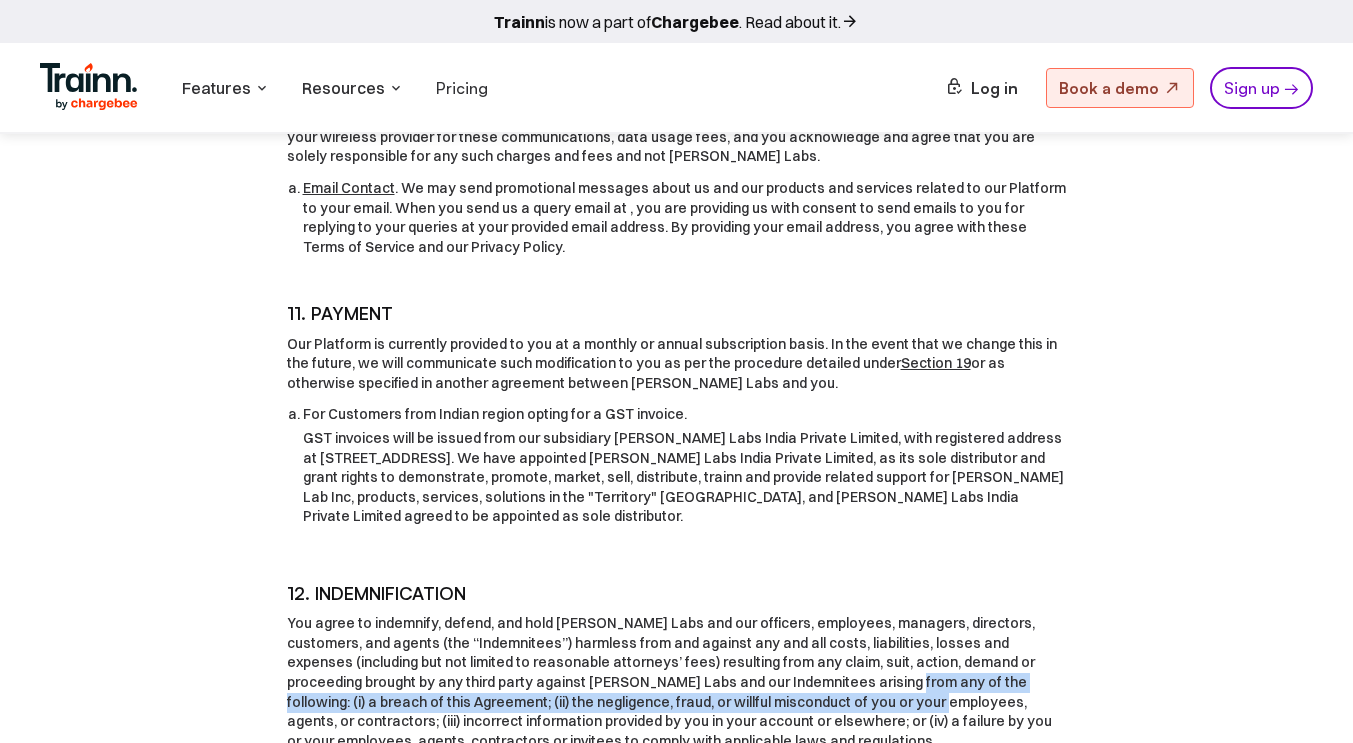 drag, startPoint x: 613, startPoint y: 592, endPoint x: 613, endPoint y: 606, distance: 14 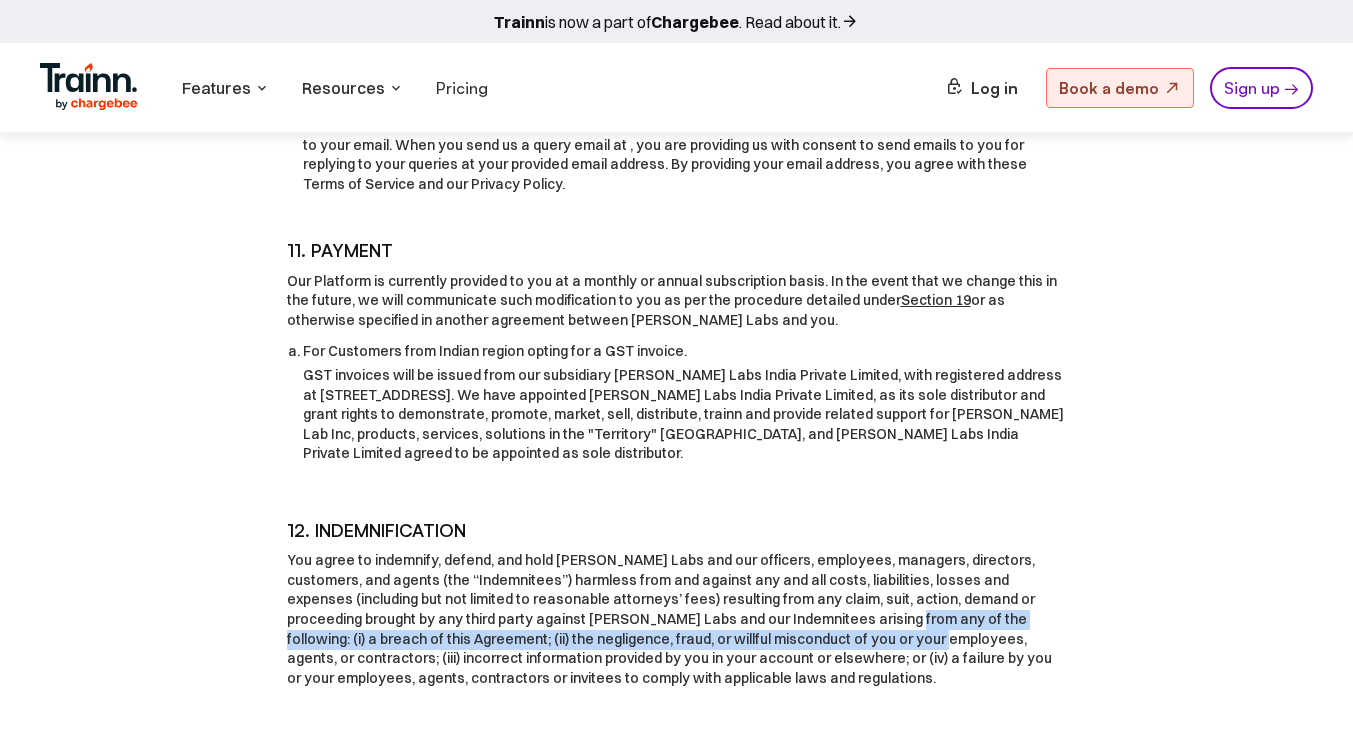 scroll, scrollTop: 3900, scrollLeft: 0, axis: vertical 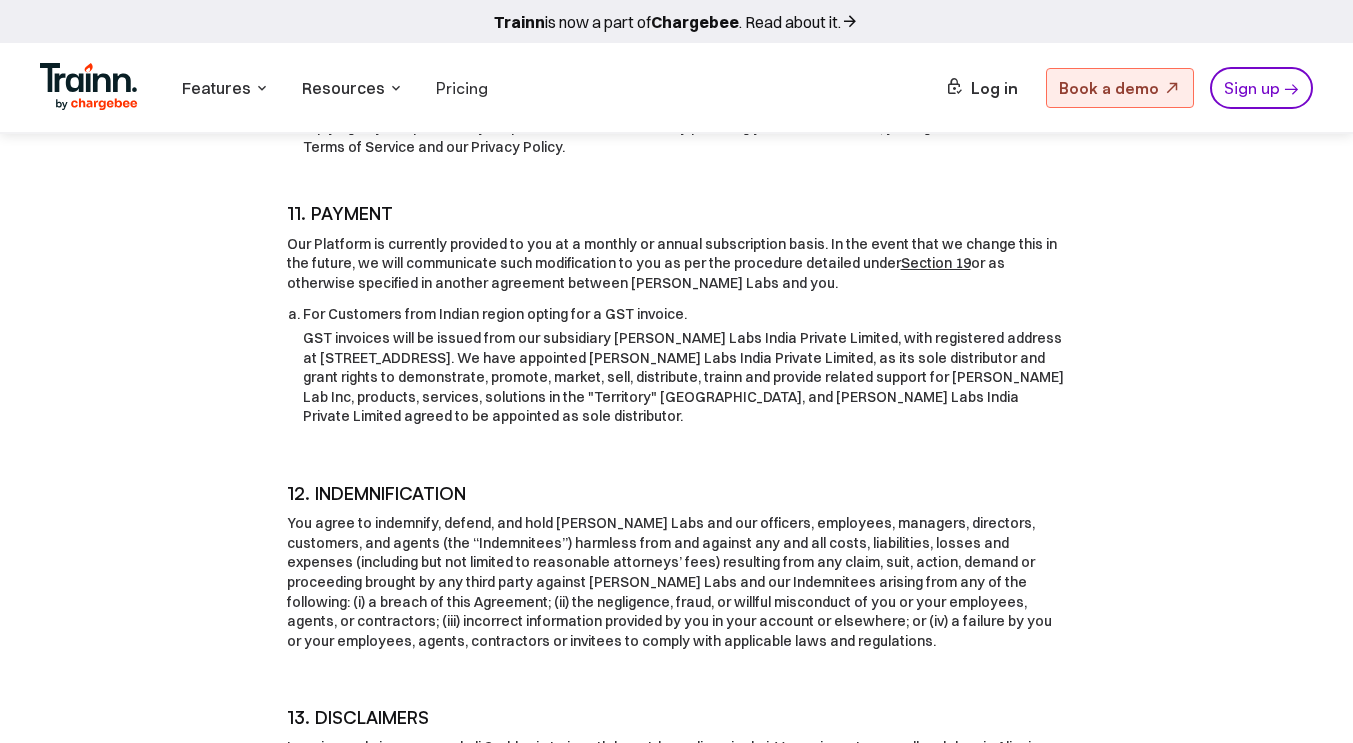 click on "You agree to indemnify, defend, and hold Guider Labs and our
officers, employees, managers, directors, customers, and
agents (the “Indemnitees”) harmless from and against any and
all costs, liabilities, losses and expenses (including but not
limited to reasonable attorneys’ fees) resulting from any
claim, suit, action, demand or proceeding brought by any third
party against Guider Labs and our Indemnitees arising from any
of the following: (i) a breach of this Agreement; (ii) the
negligence, fraud, or willful misconduct of you or your
employees, agents, or contractors; (iii) incorrect information
provided by you in your account or elsewhere; or (iv) a
failure by you or your employees, agents, contractors or
invitees to comply with applicable laws and regulations." at bounding box center (677, 582) 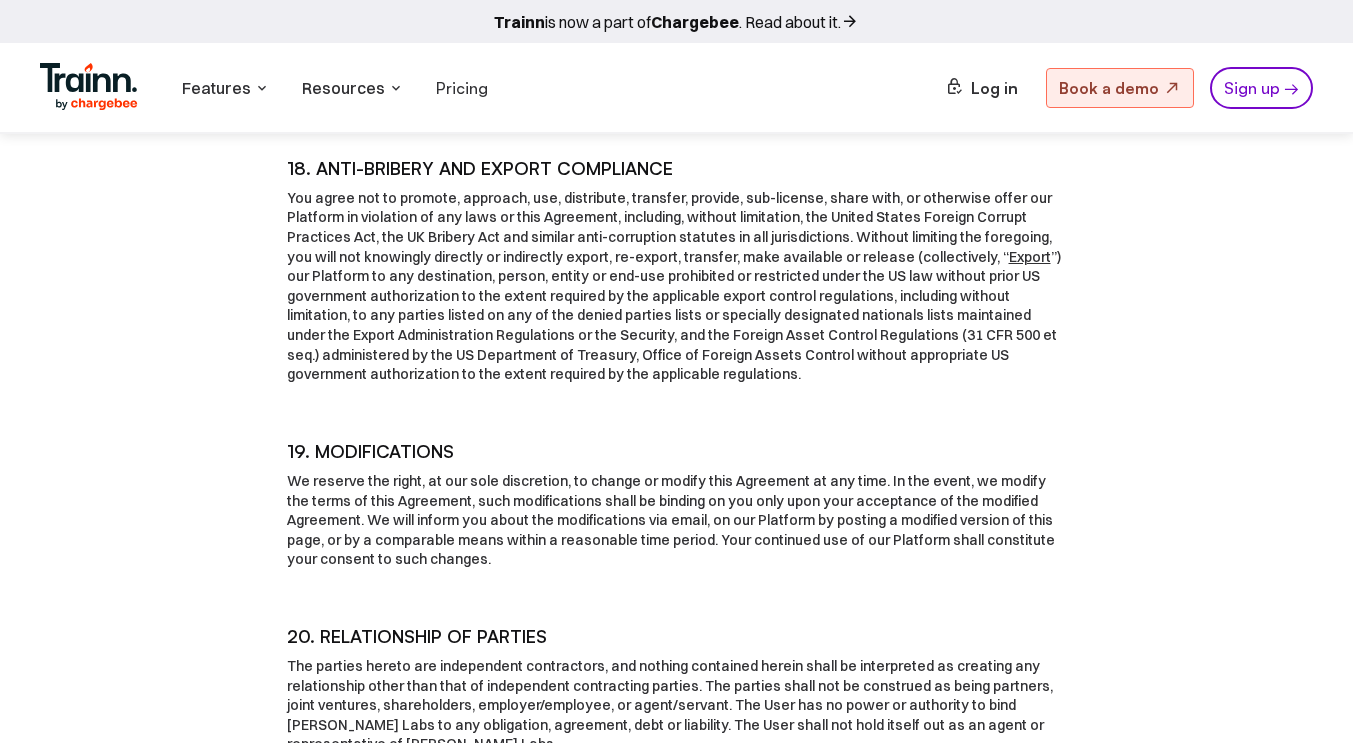 scroll, scrollTop: 6300, scrollLeft: 0, axis: vertical 